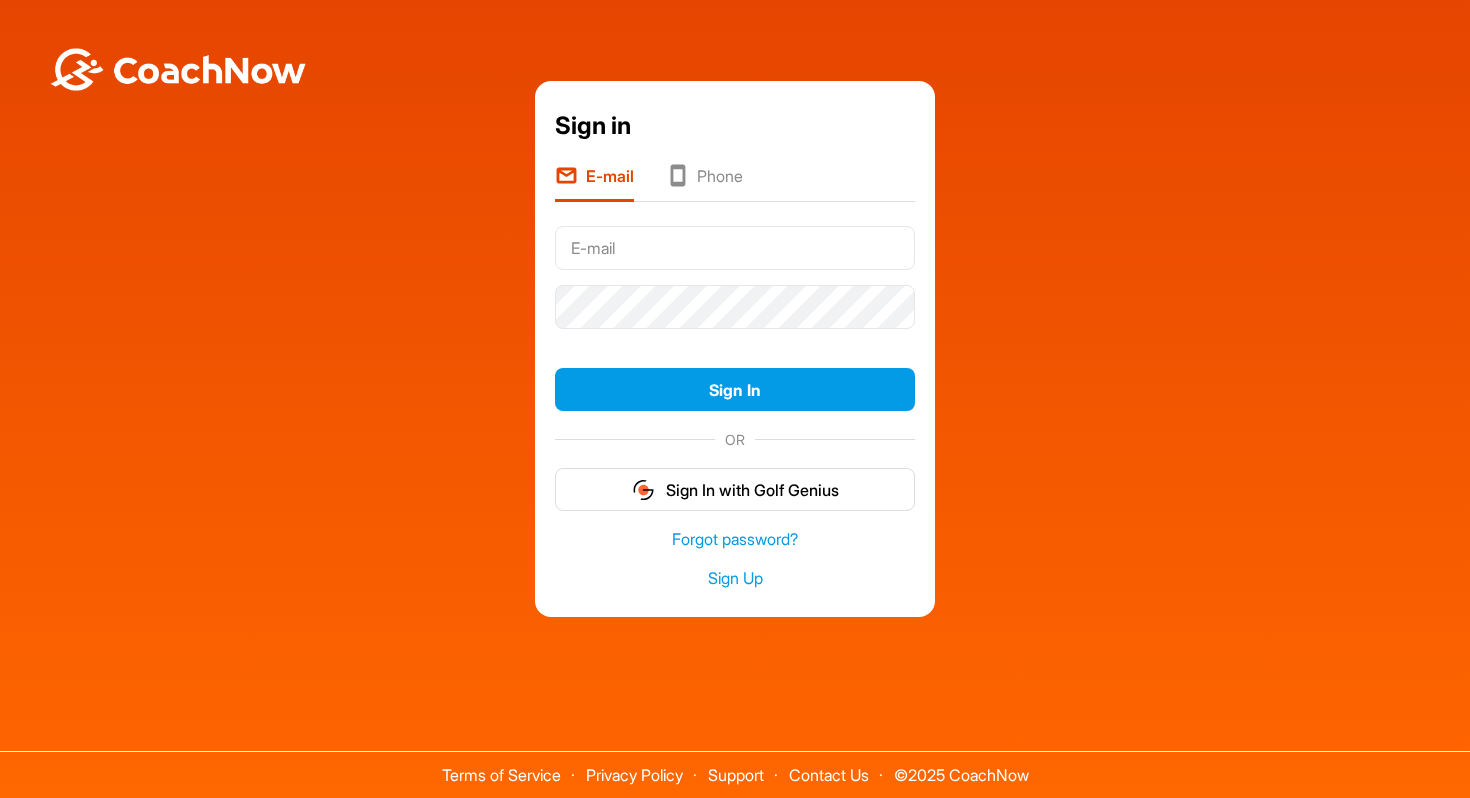 scroll, scrollTop: 0, scrollLeft: 0, axis: both 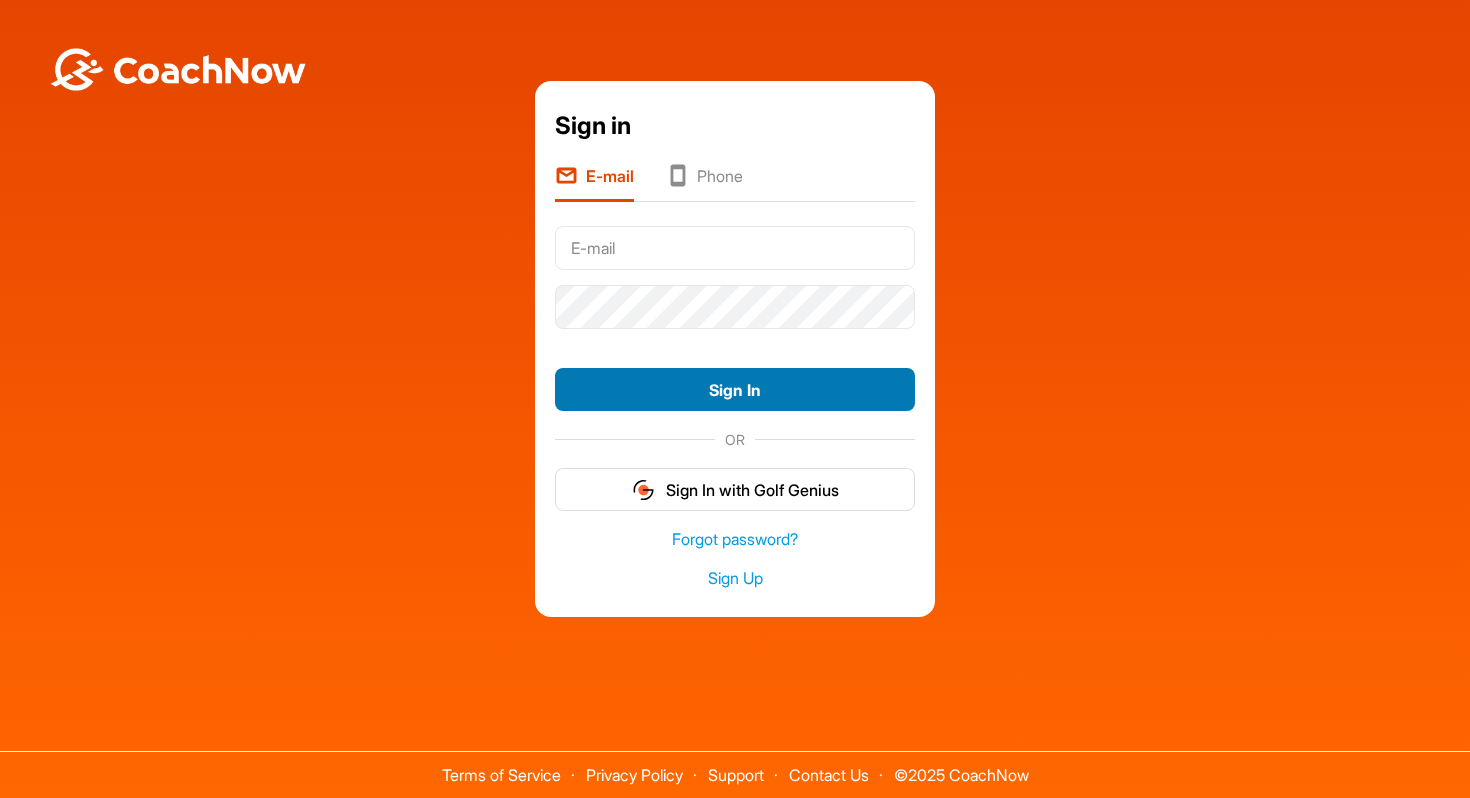 type on "[USERNAME]@example.com" 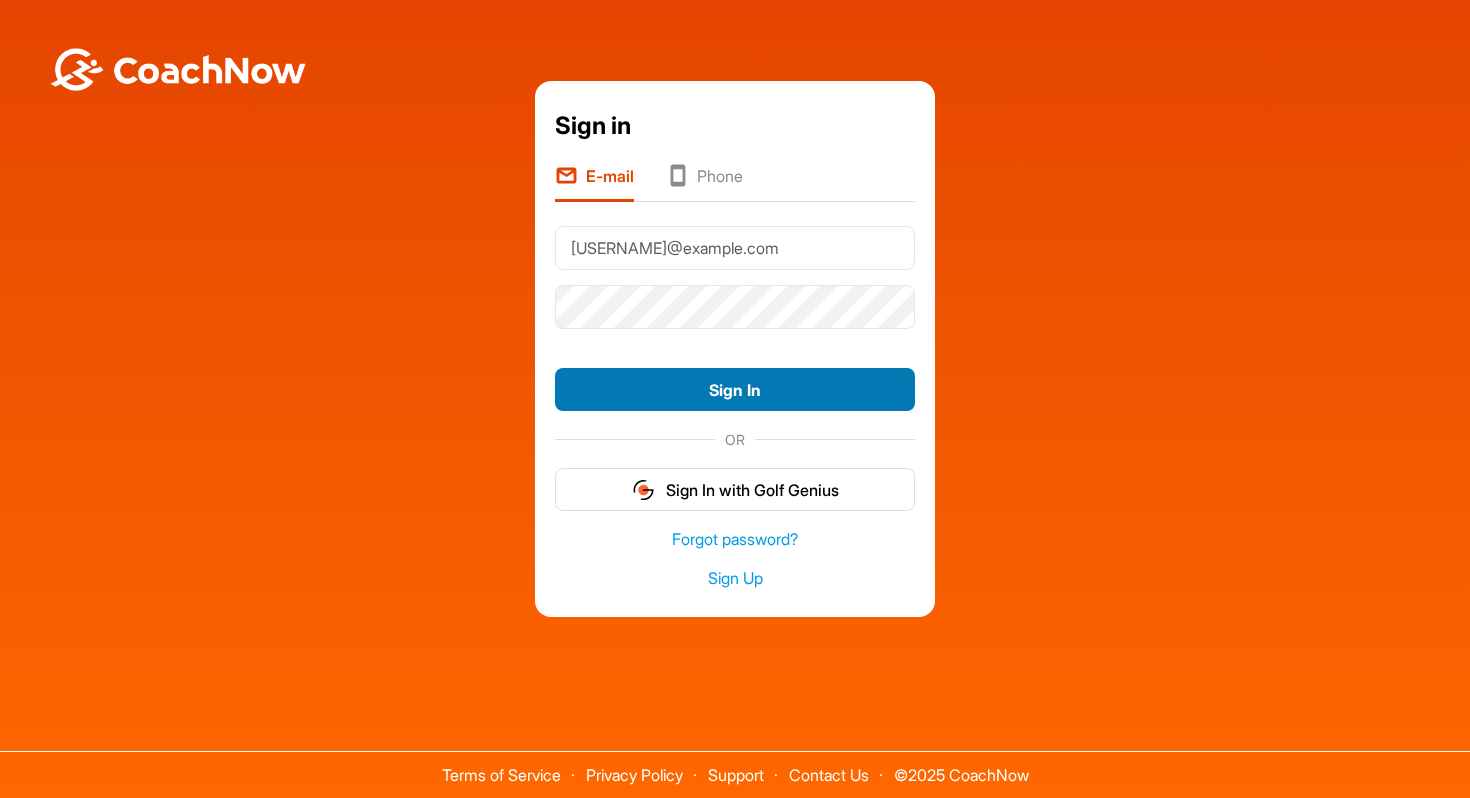 click on "Sign In" at bounding box center (735, 389) 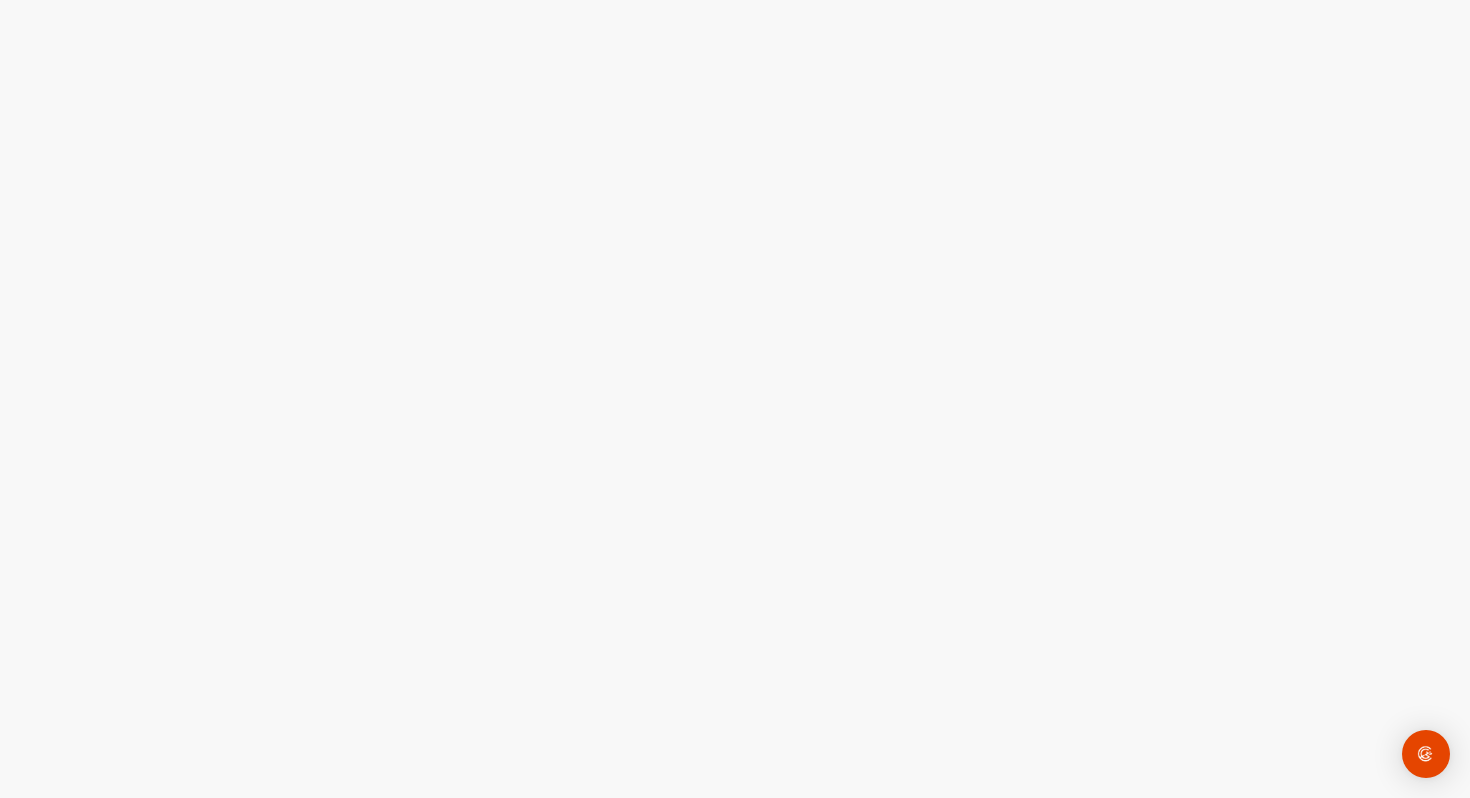 scroll, scrollTop: 0, scrollLeft: 0, axis: both 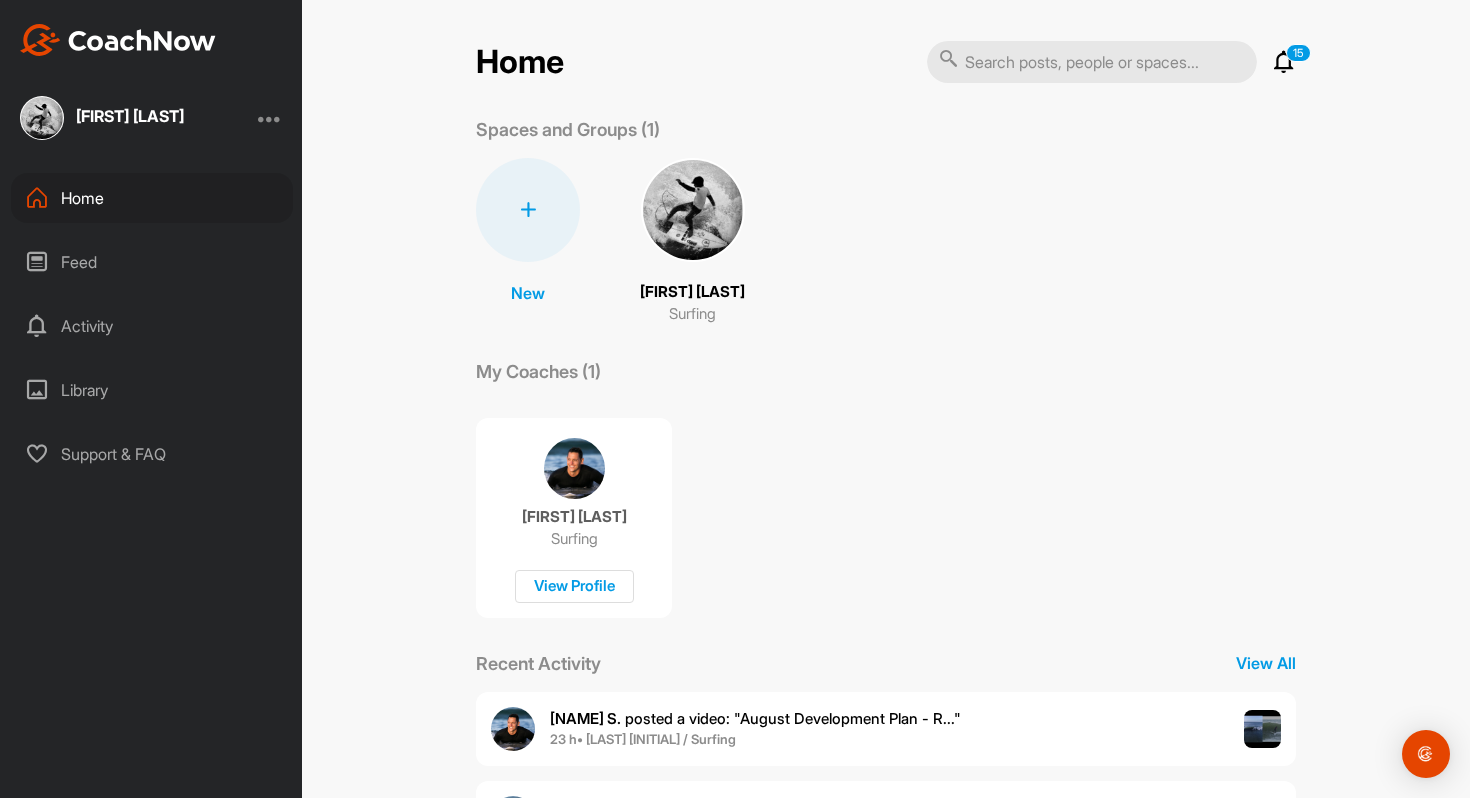 click on "[FIRST] [LAST] posted a video : " August Development Plan - R... "" at bounding box center [755, 718] 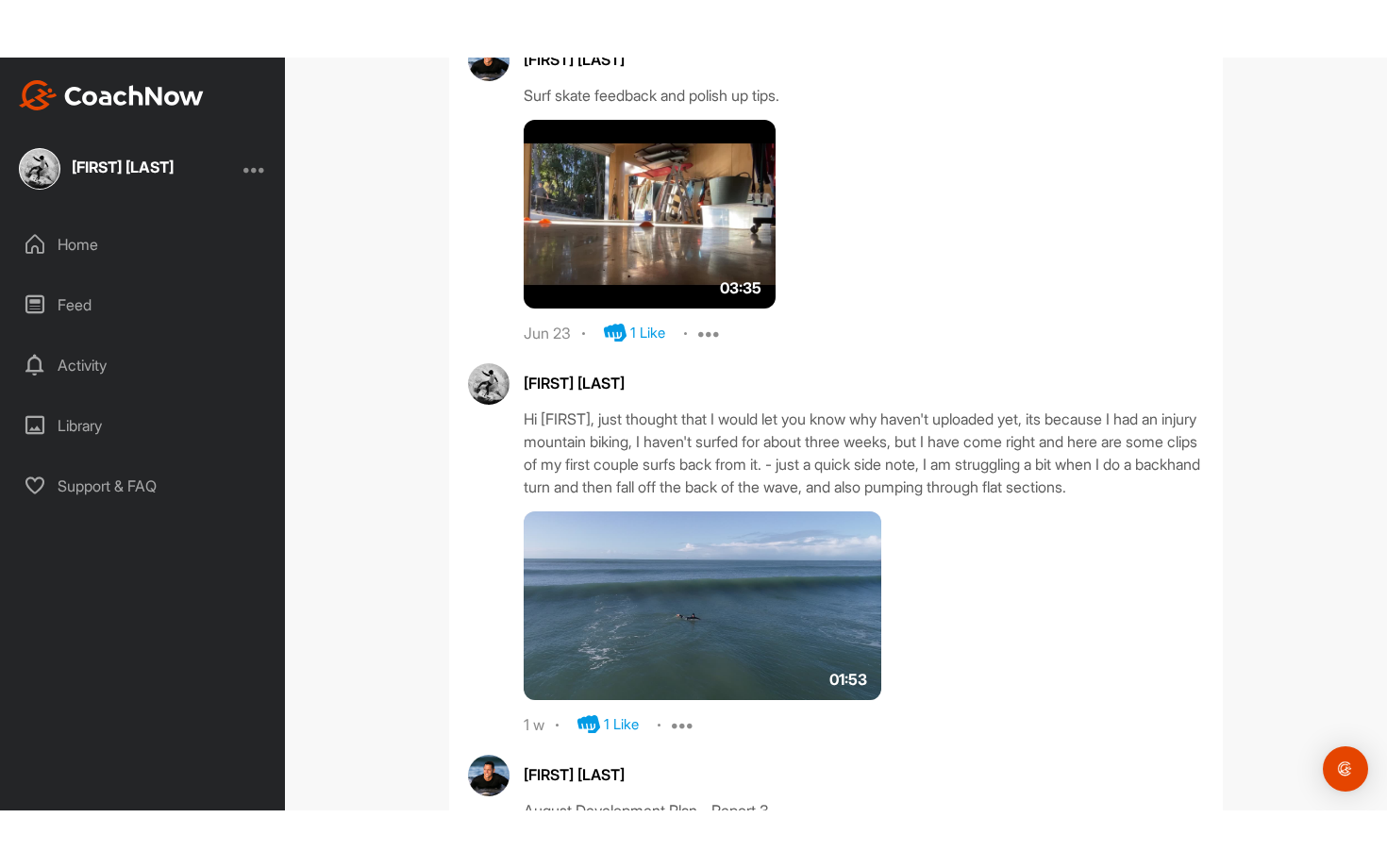 scroll, scrollTop: 5306, scrollLeft: 0, axis: vertical 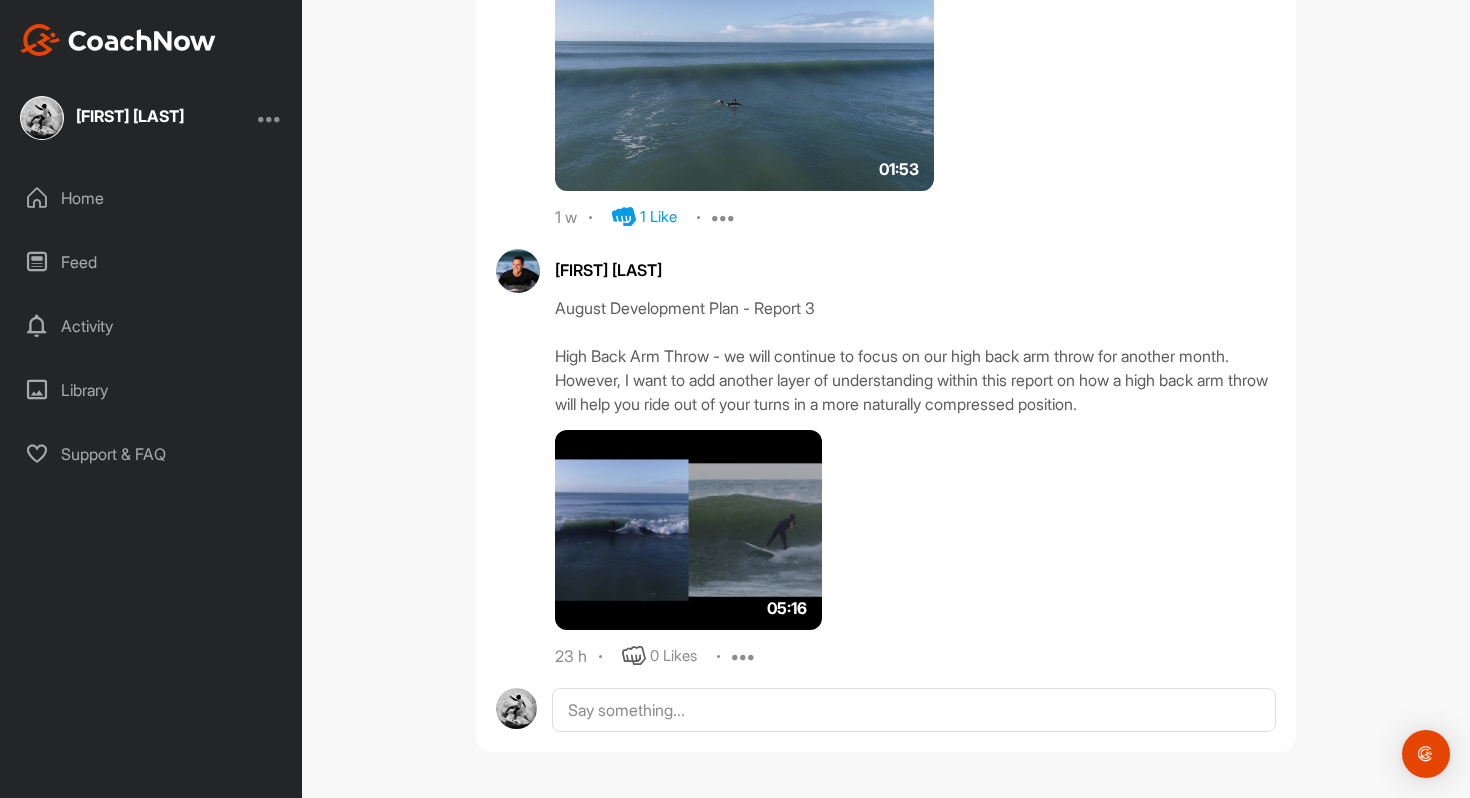 click at bounding box center [688, 530] 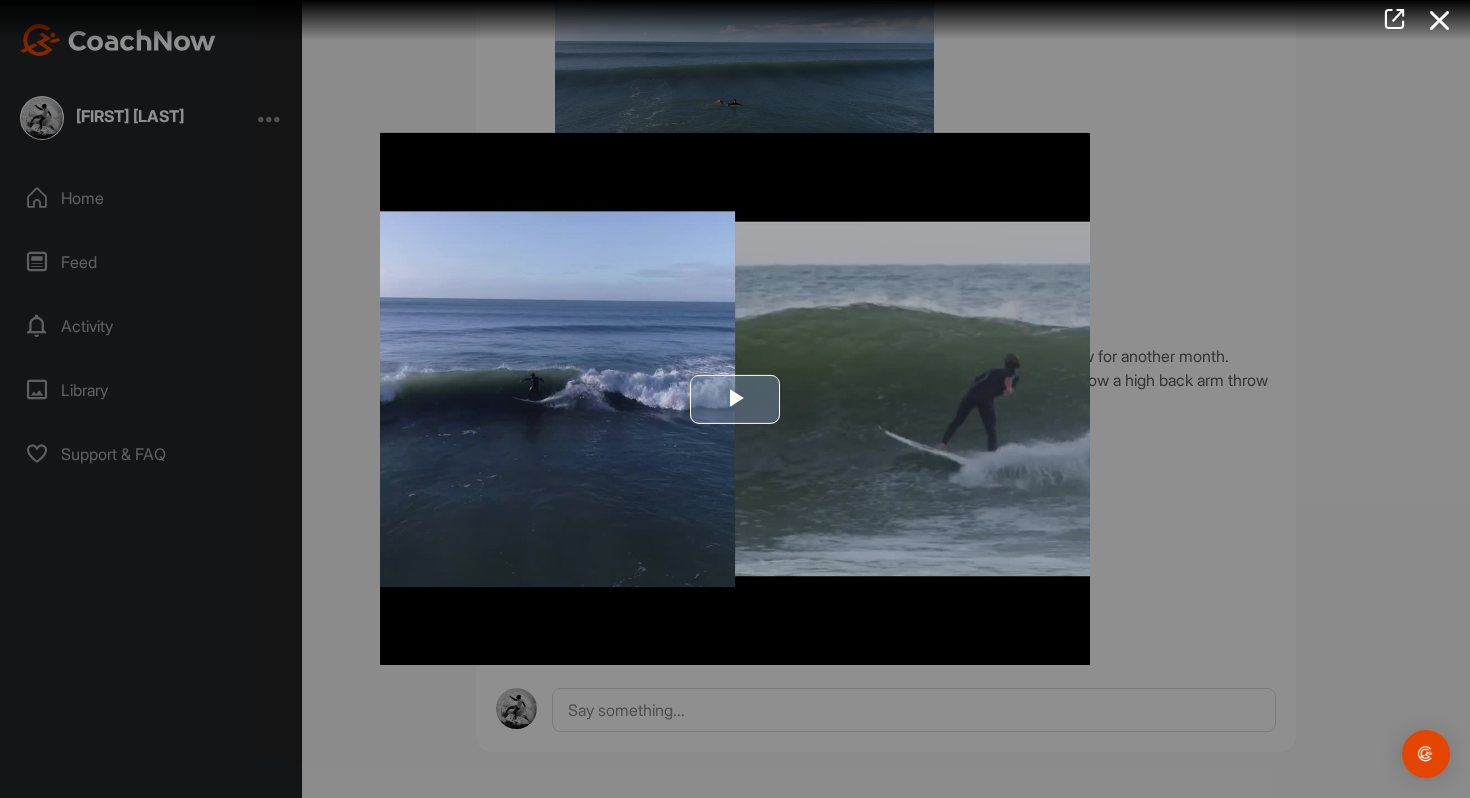 click at bounding box center (735, 399) 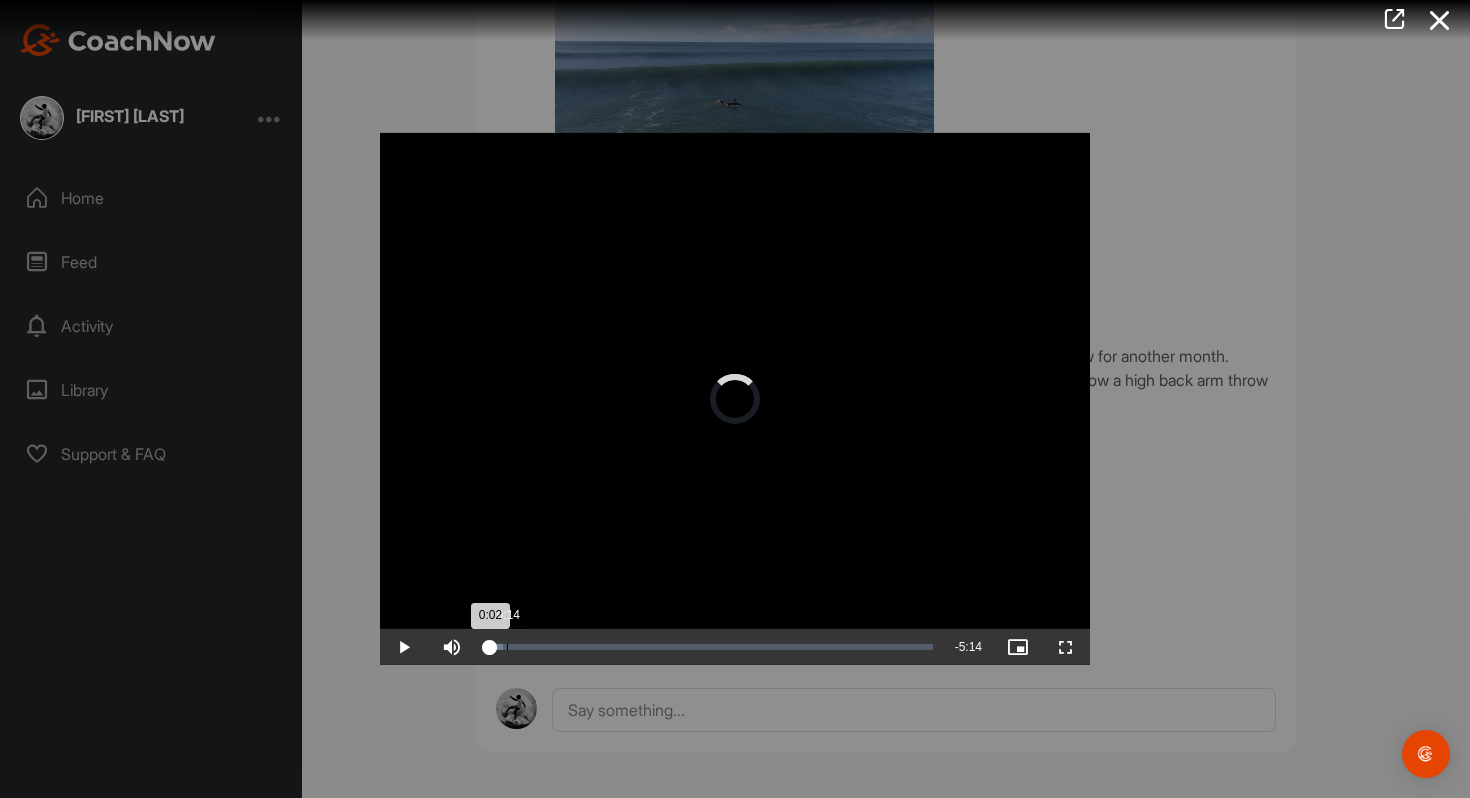 click on "Loaded :  3.84% 0:14 0:02" at bounding box center (709, 647) 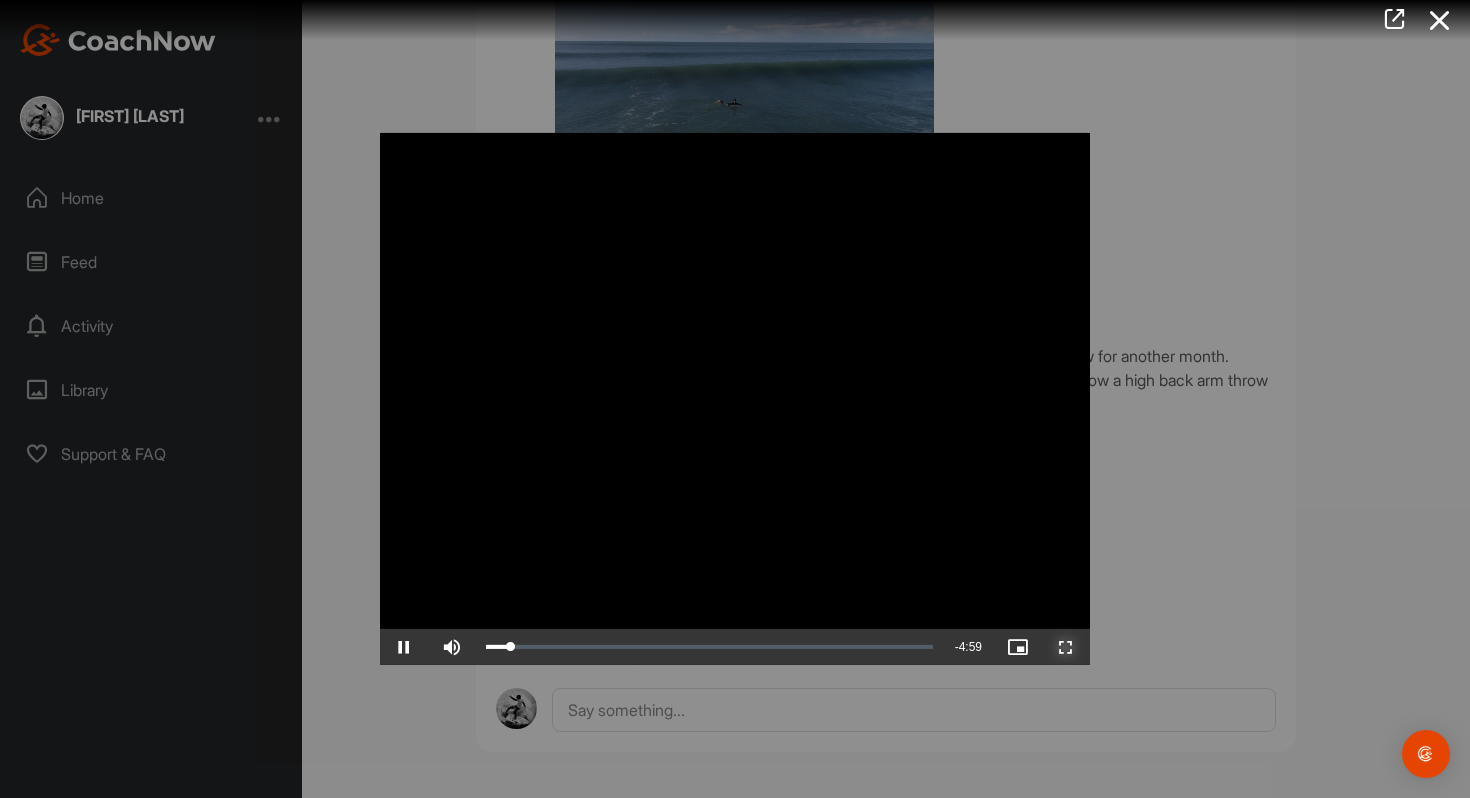 click at bounding box center [1066, 647] 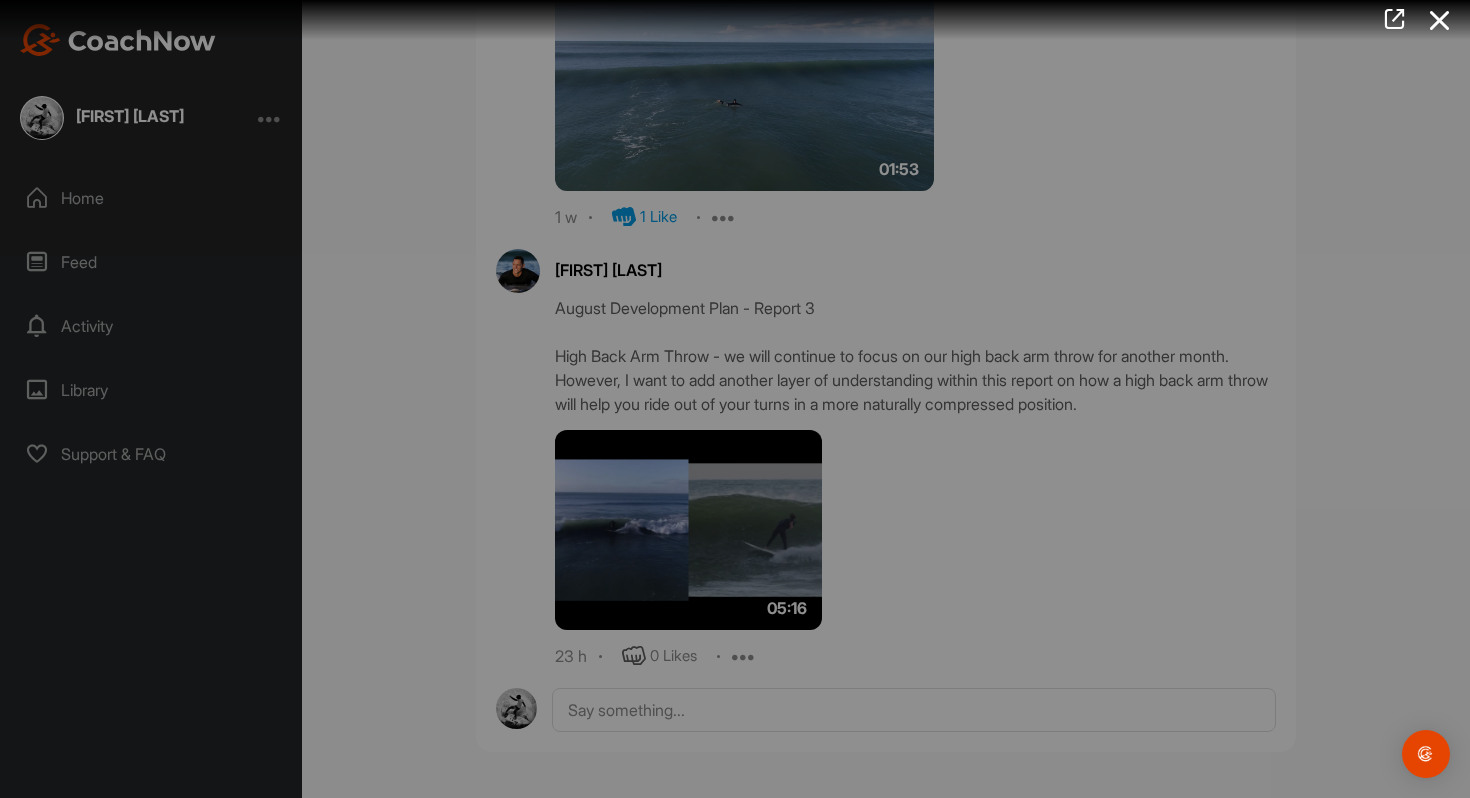 scroll, scrollTop: 5502, scrollLeft: 0, axis: vertical 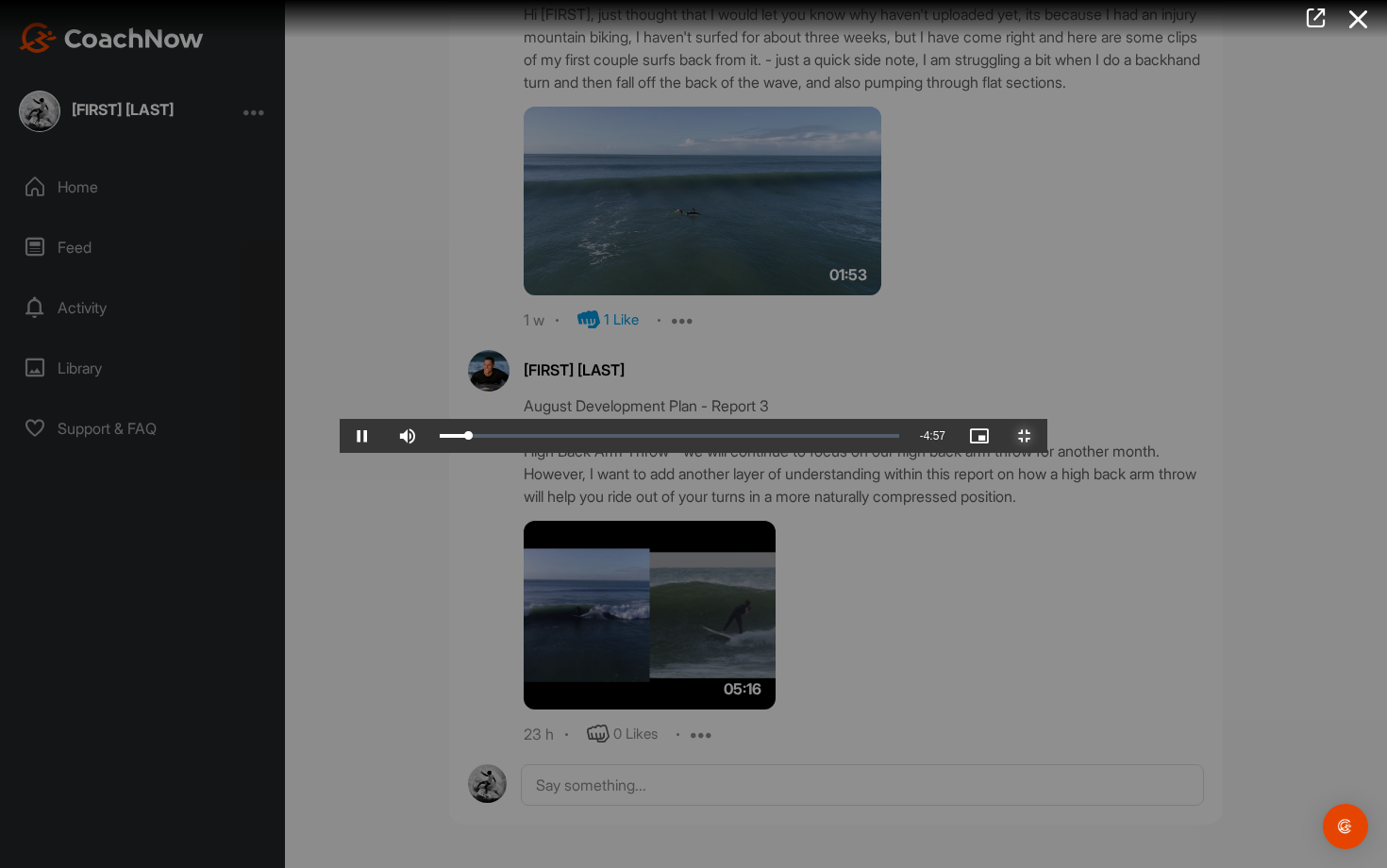 type 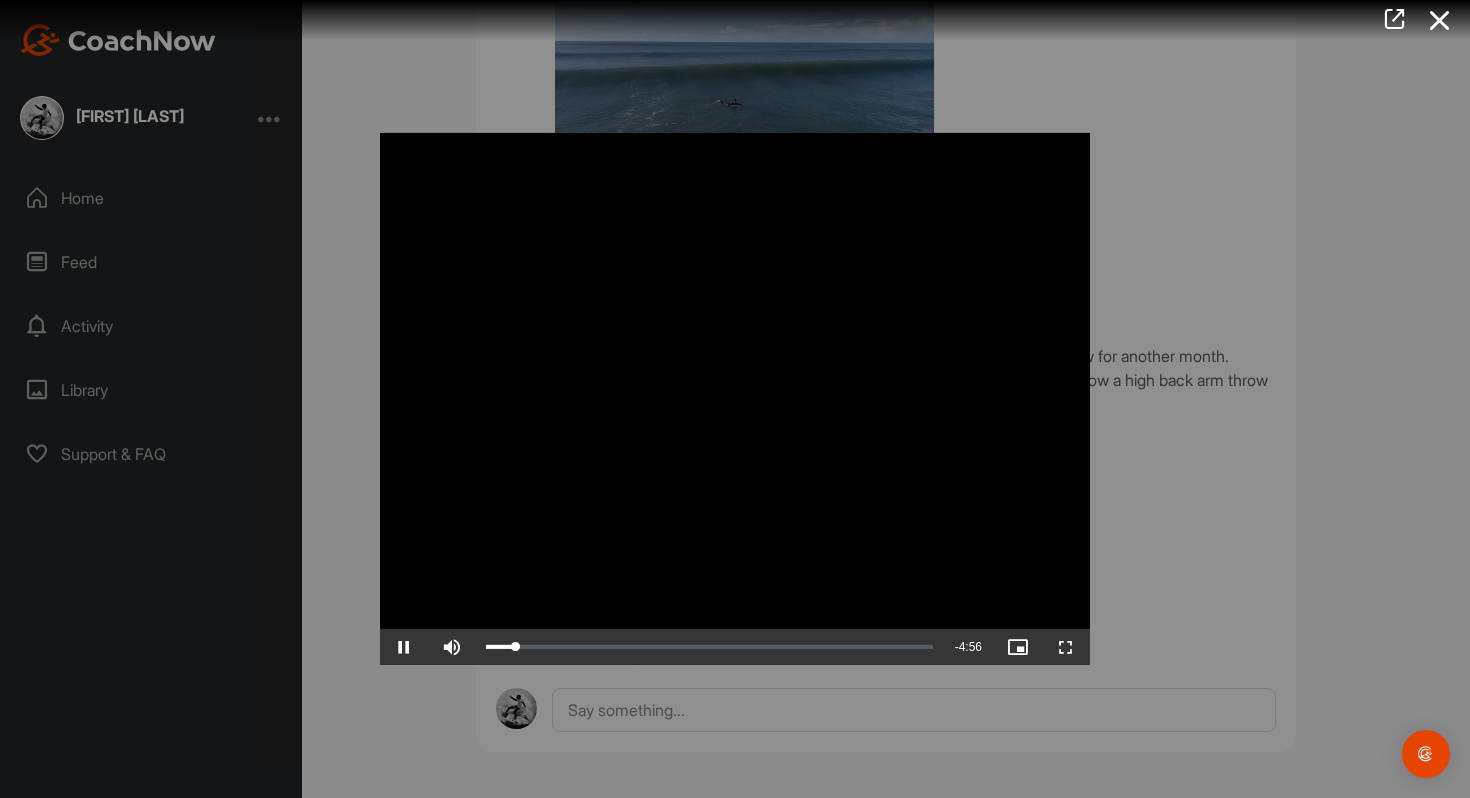 click at bounding box center [735, 399] 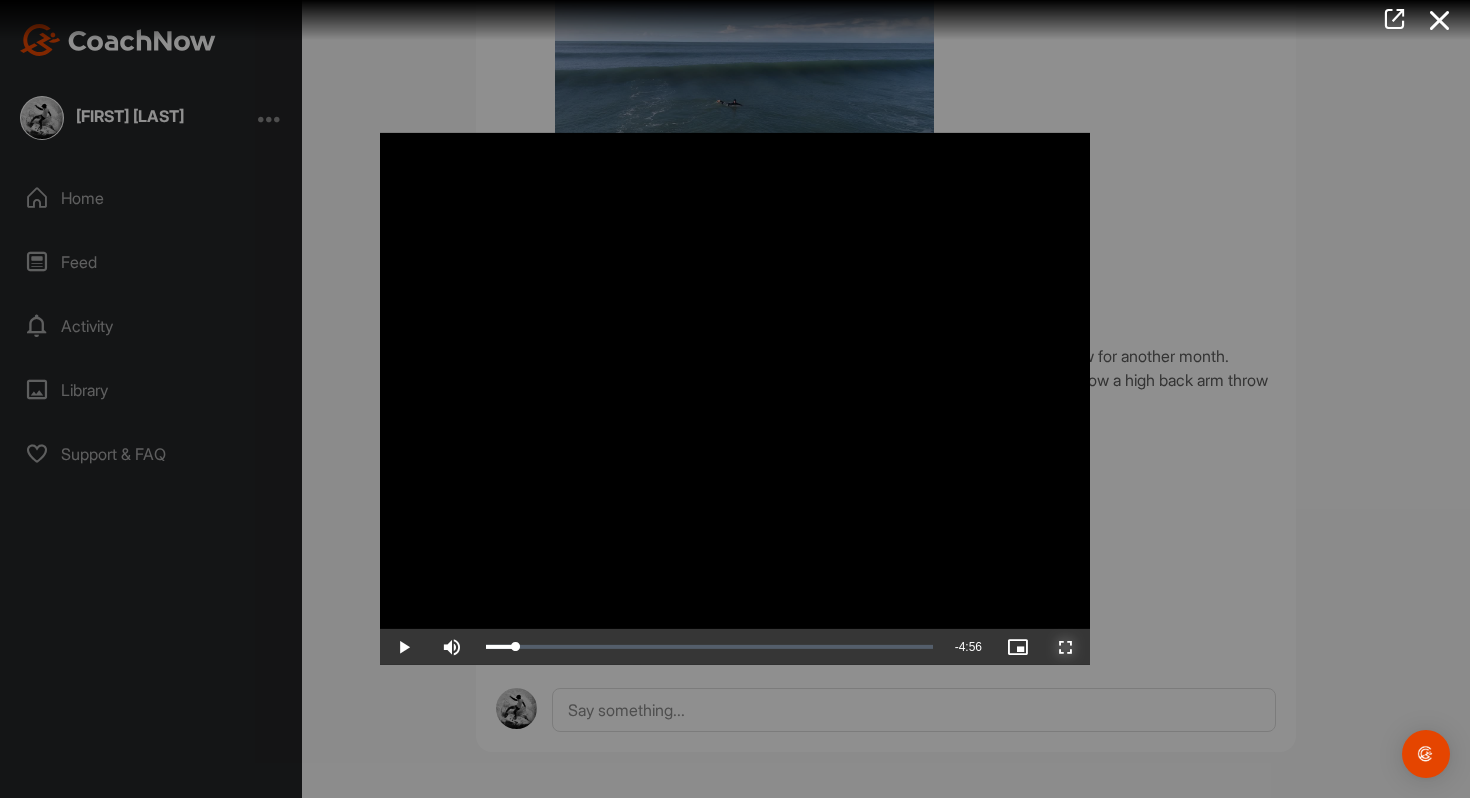 click at bounding box center [1066, 647] 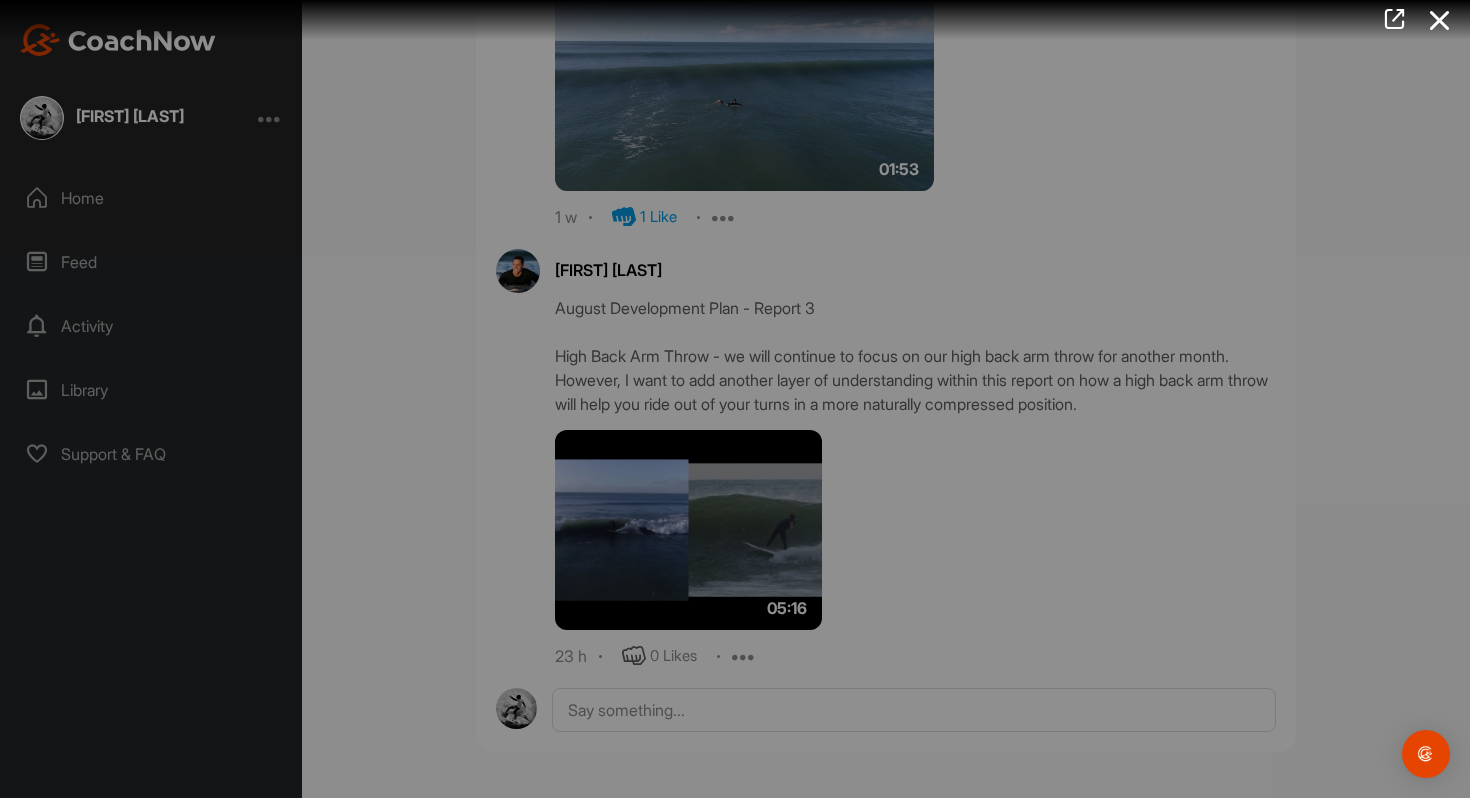 scroll, scrollTop: 5502, scrollLeft: 0, axis: vertical 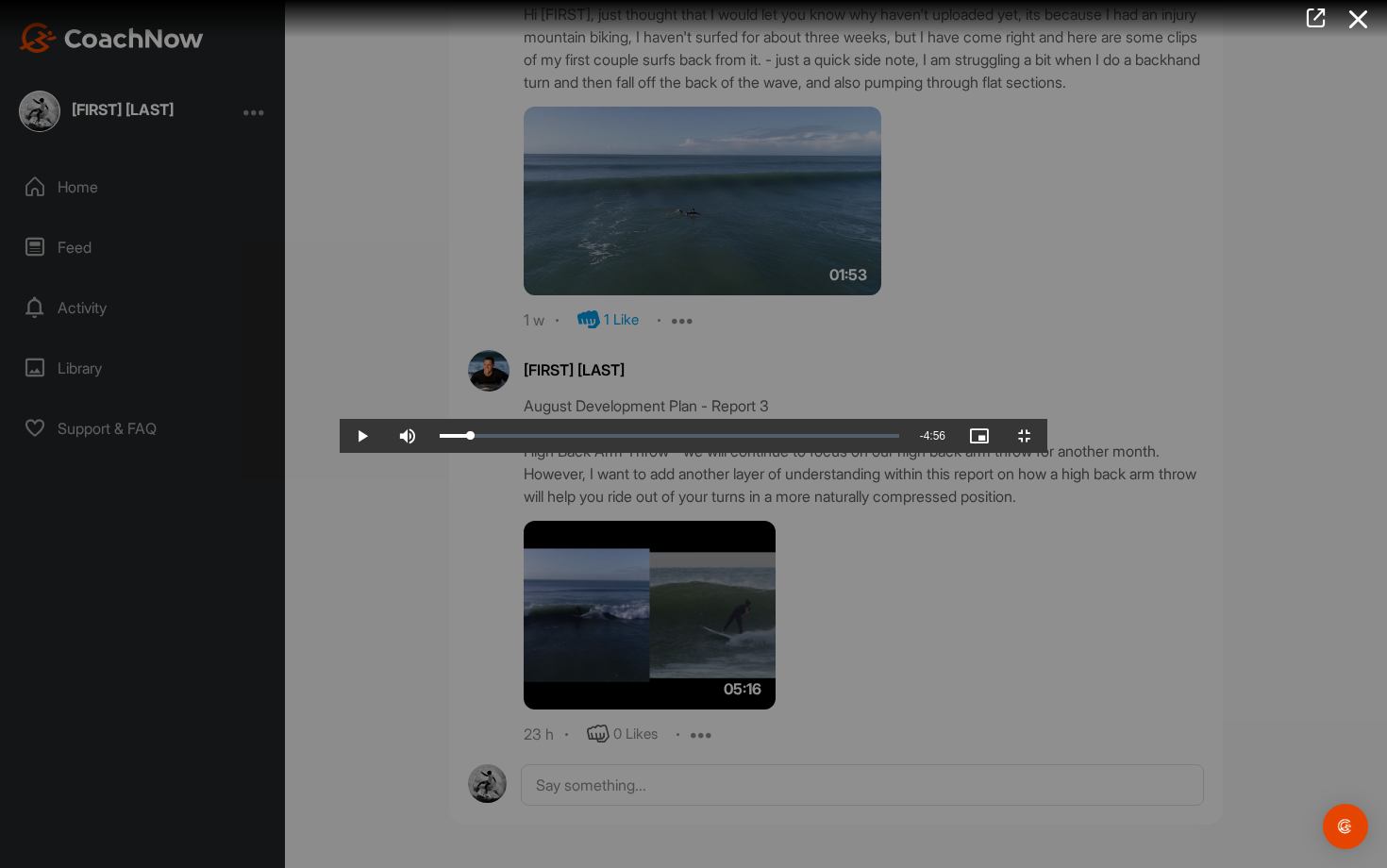 click at bounding box center [694, 434] 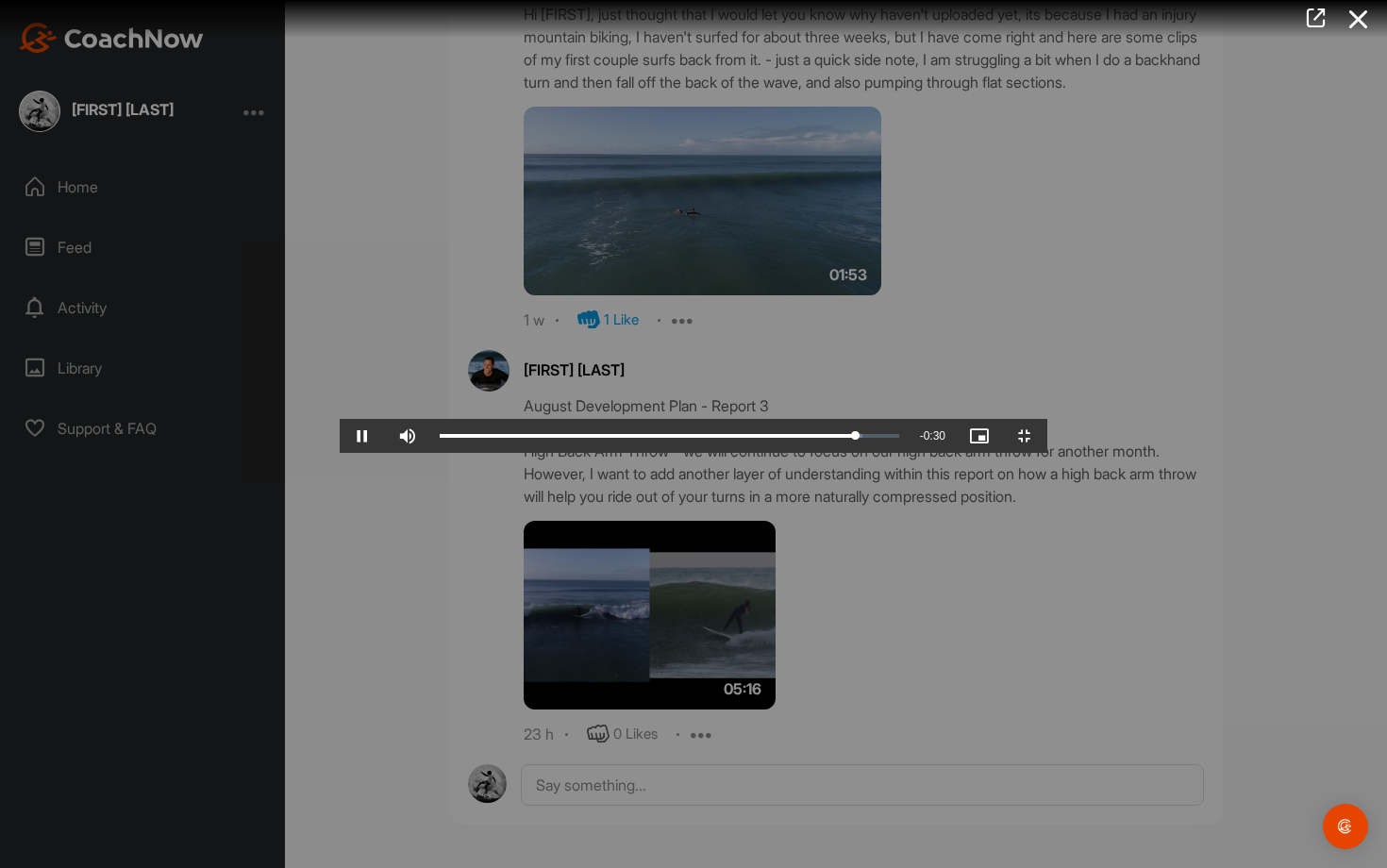 click at bounding box center [694, 434] 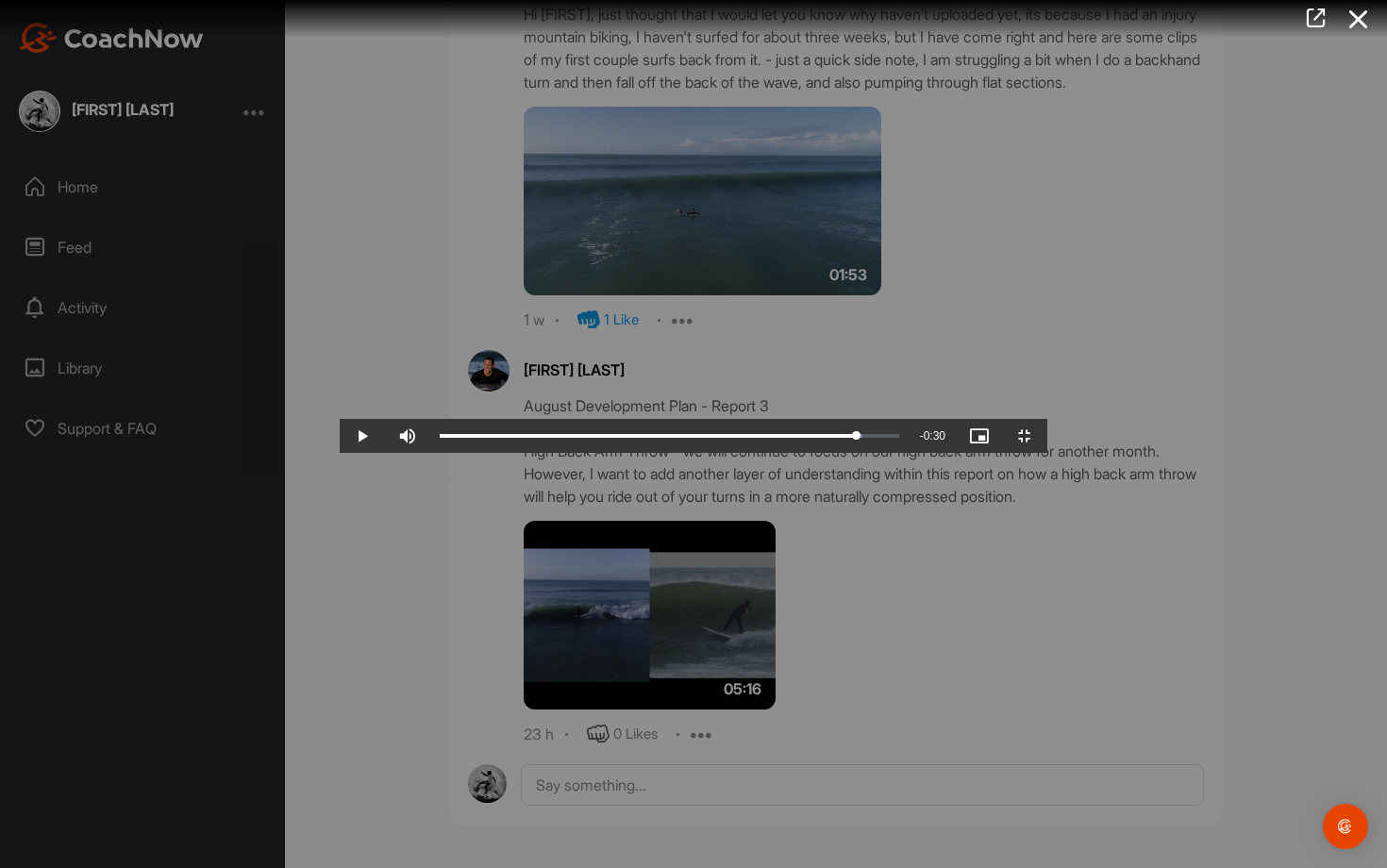 click at bounding box center (694, 434) 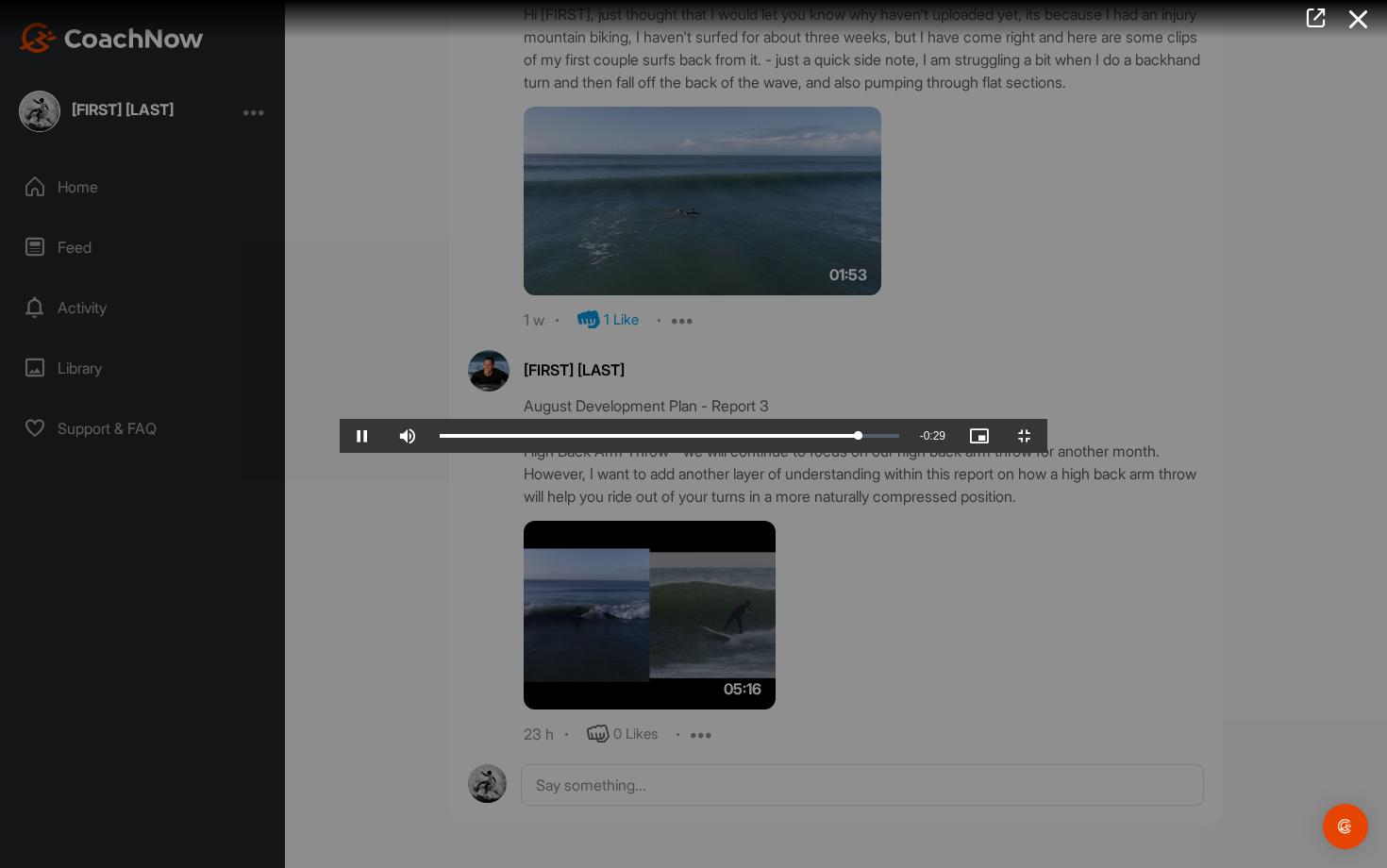 click at bounding box center (694, 434) 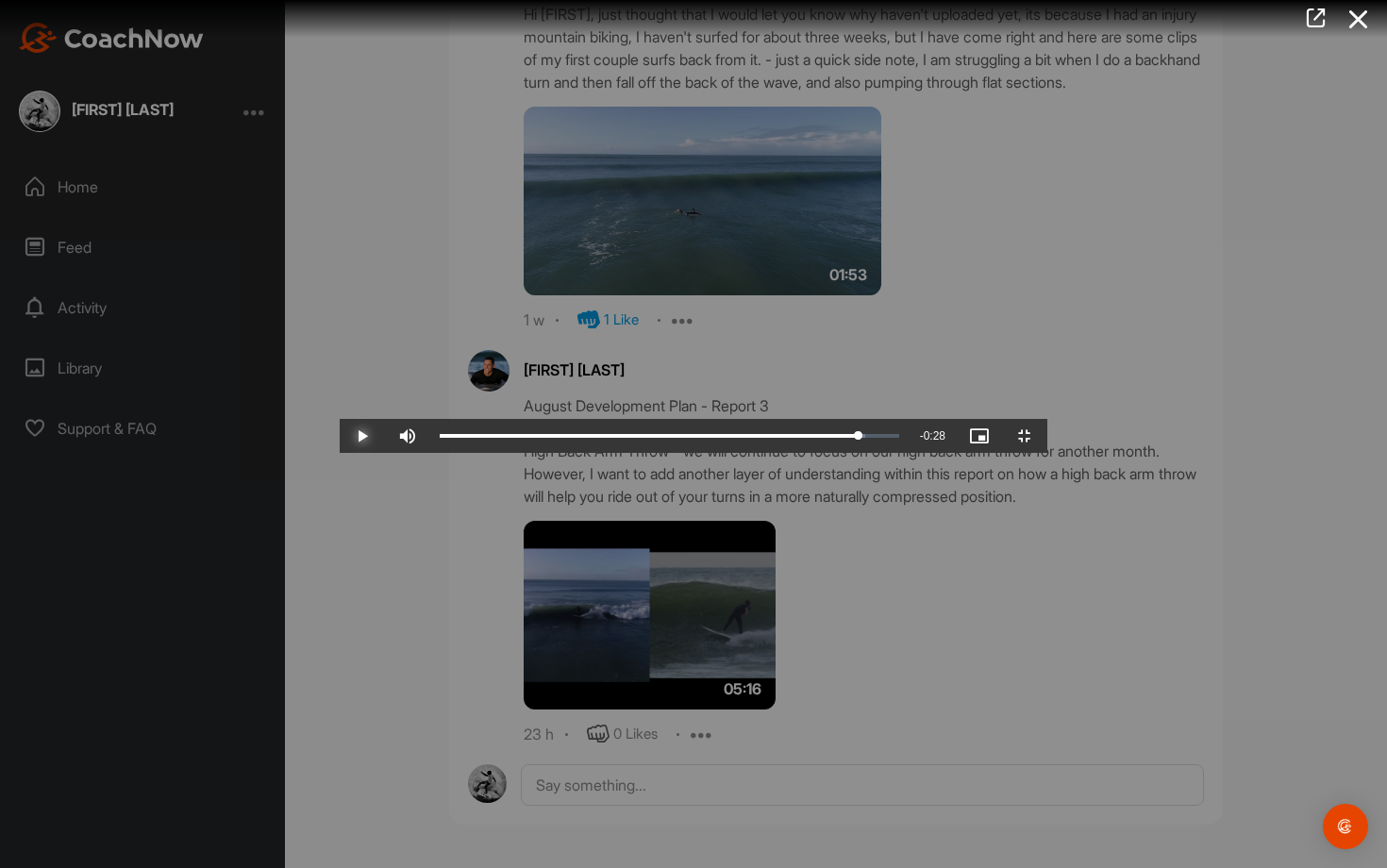 click at bounding box center (362, 436) 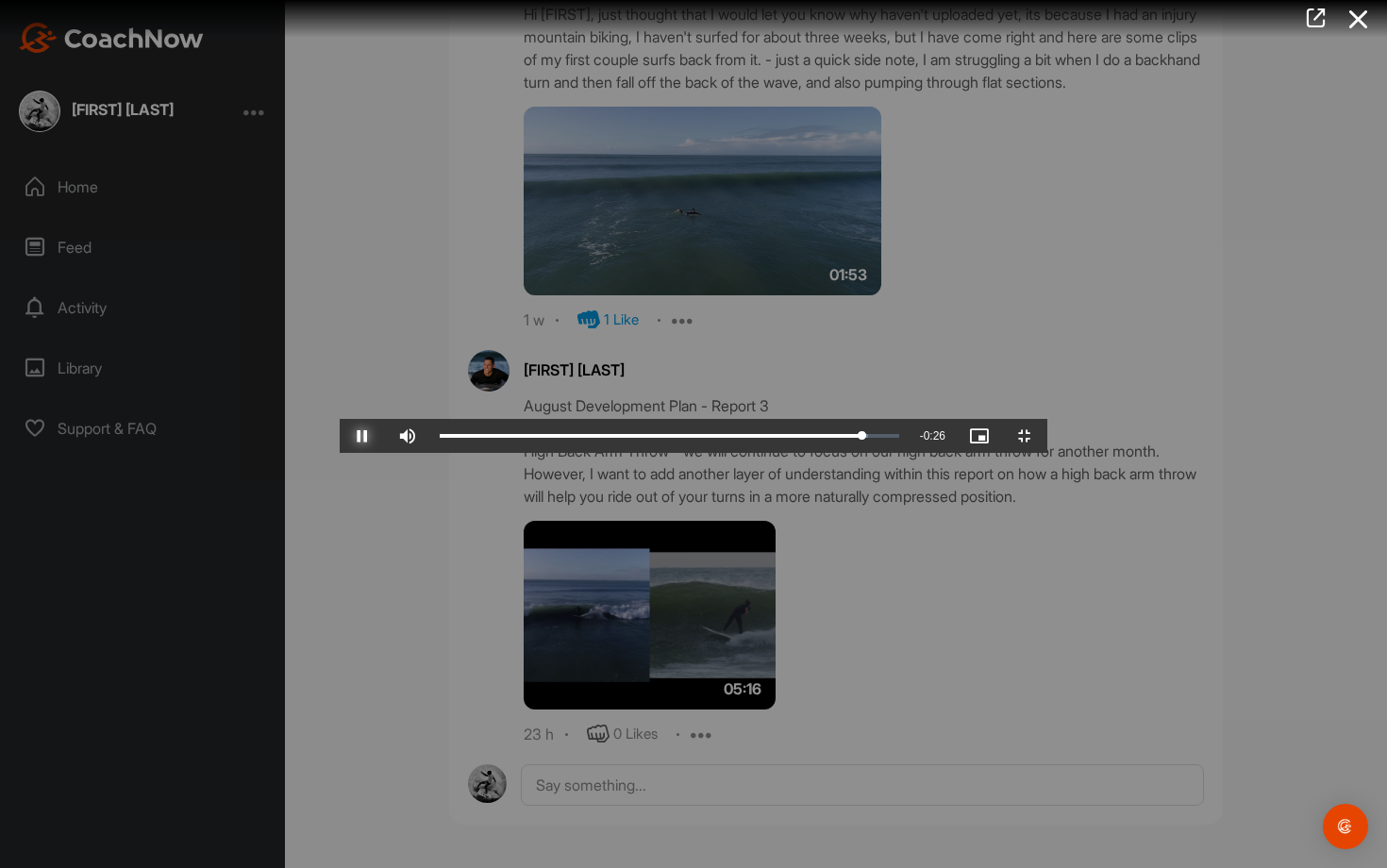 click at bounding box center (362, 436) 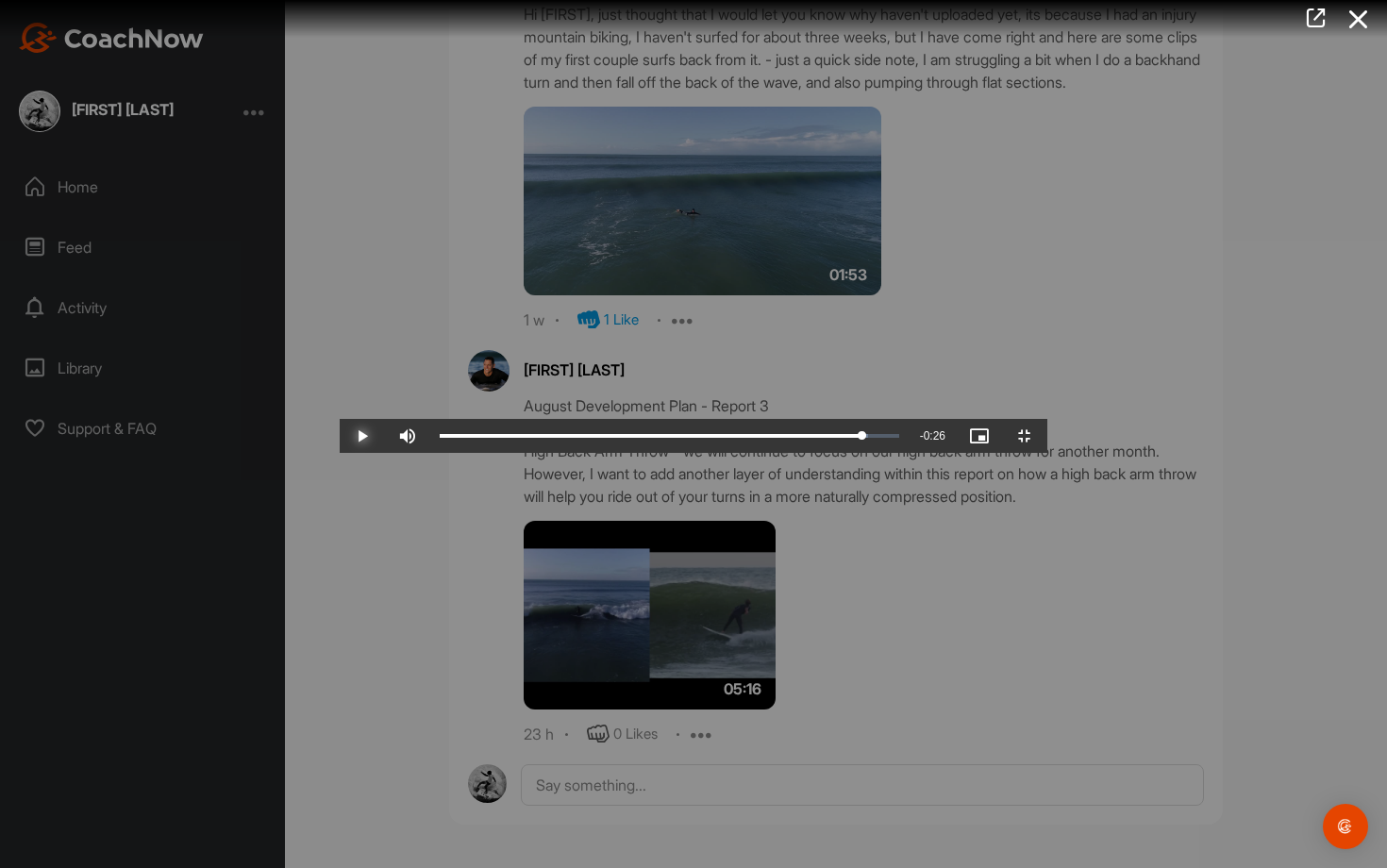 click at bounding box center (362, 436) 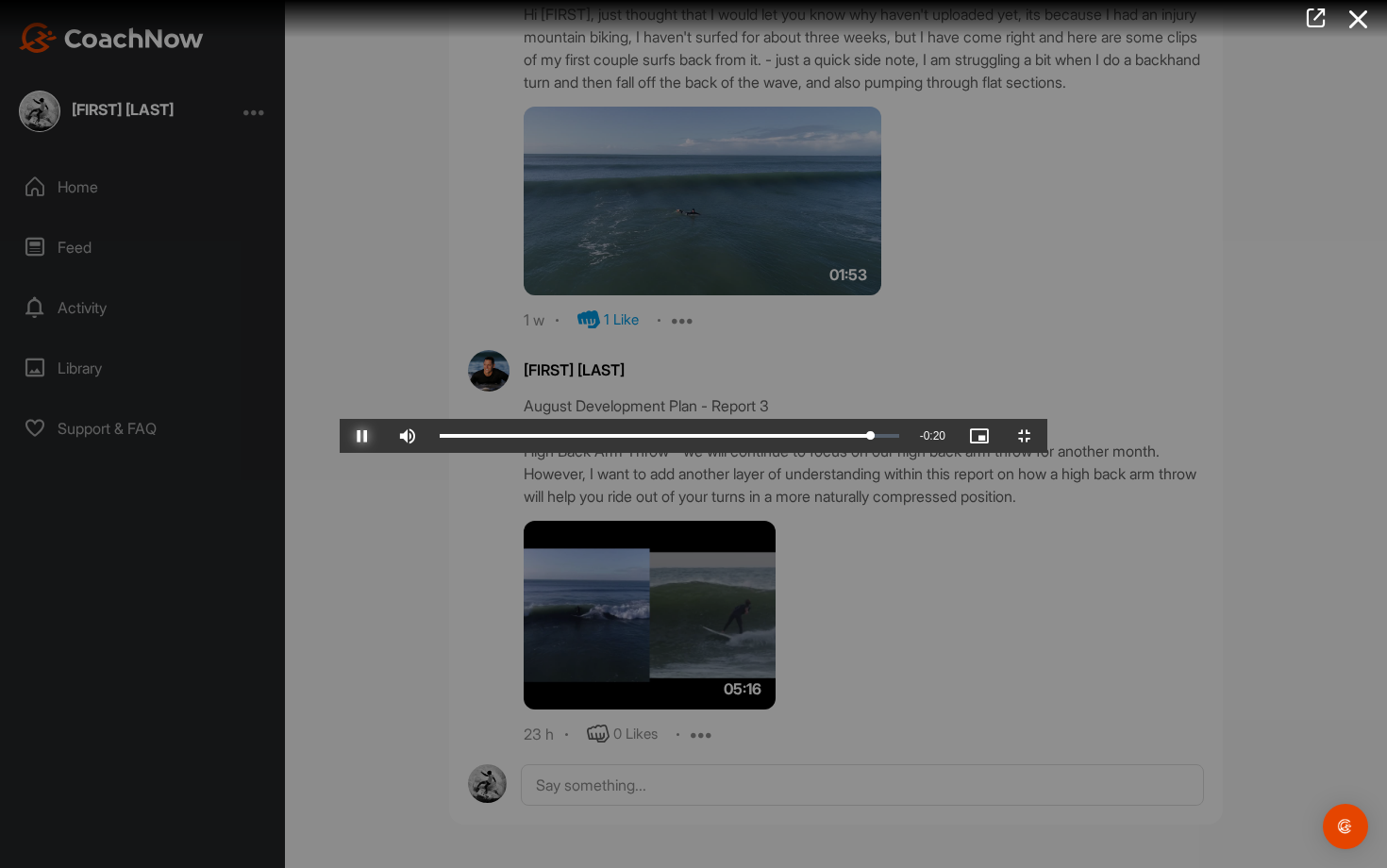 click at bounding box center [362, 436] 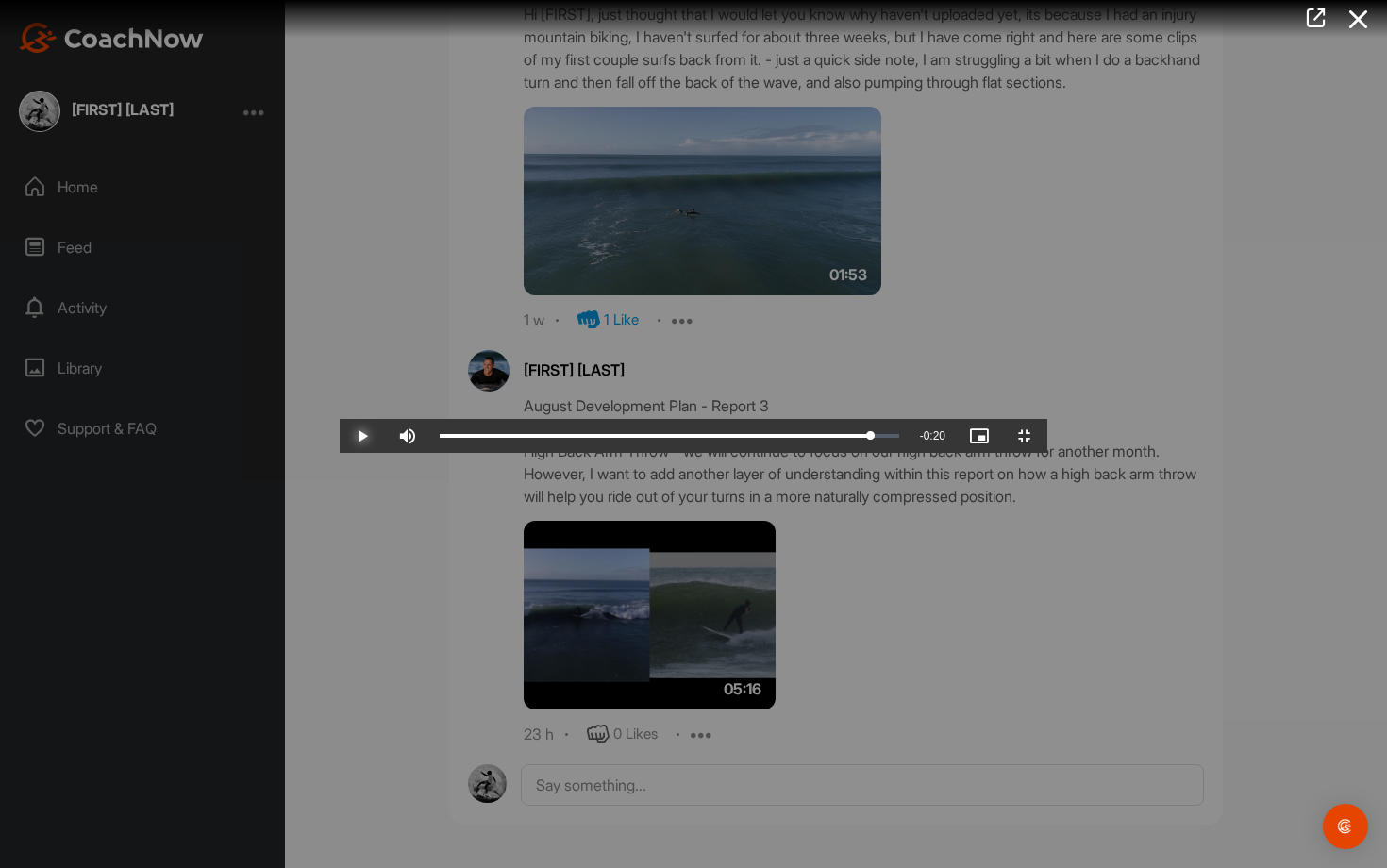 click at bounding box center [362, 436] 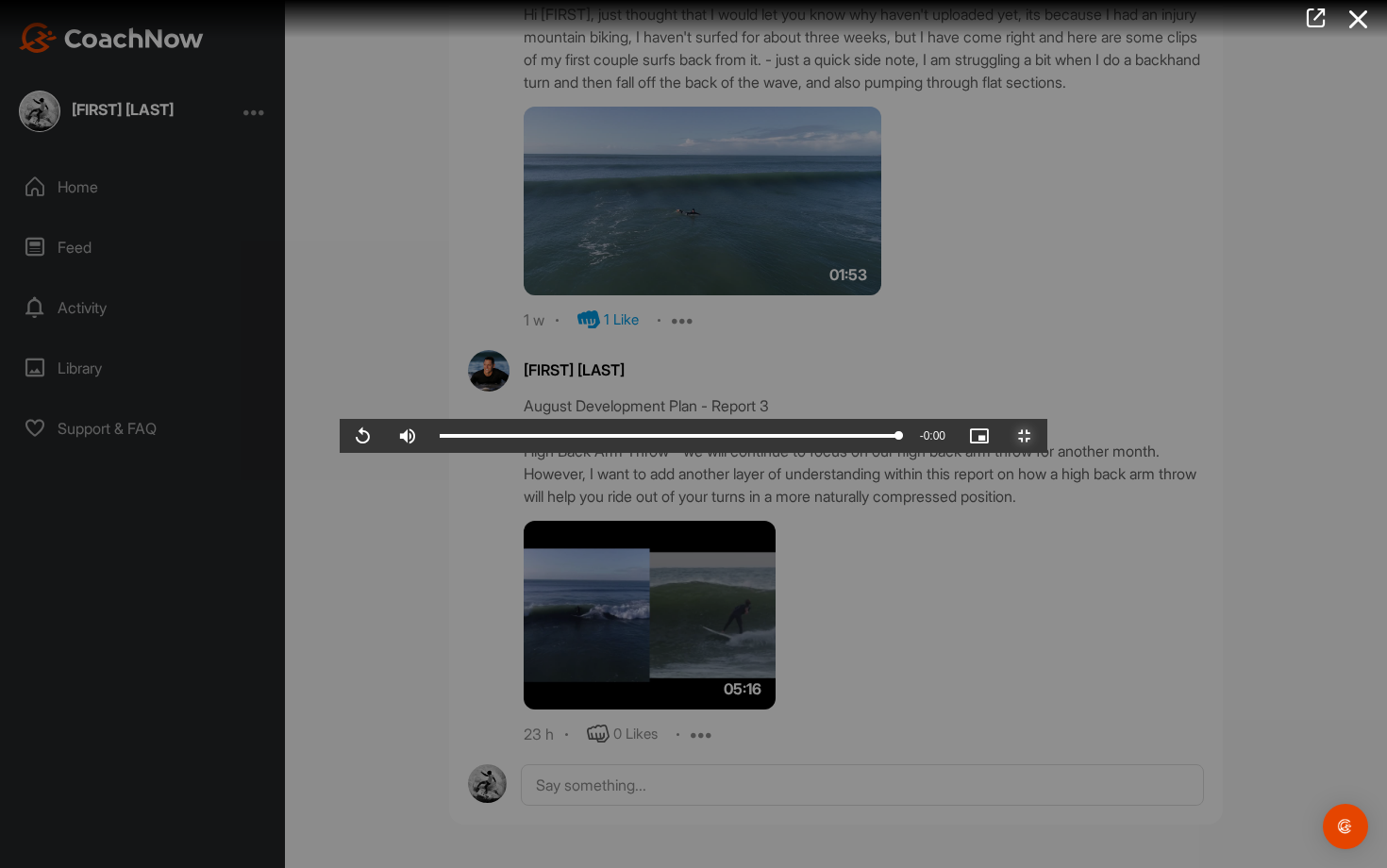 click at bounding box center (1025, 436) 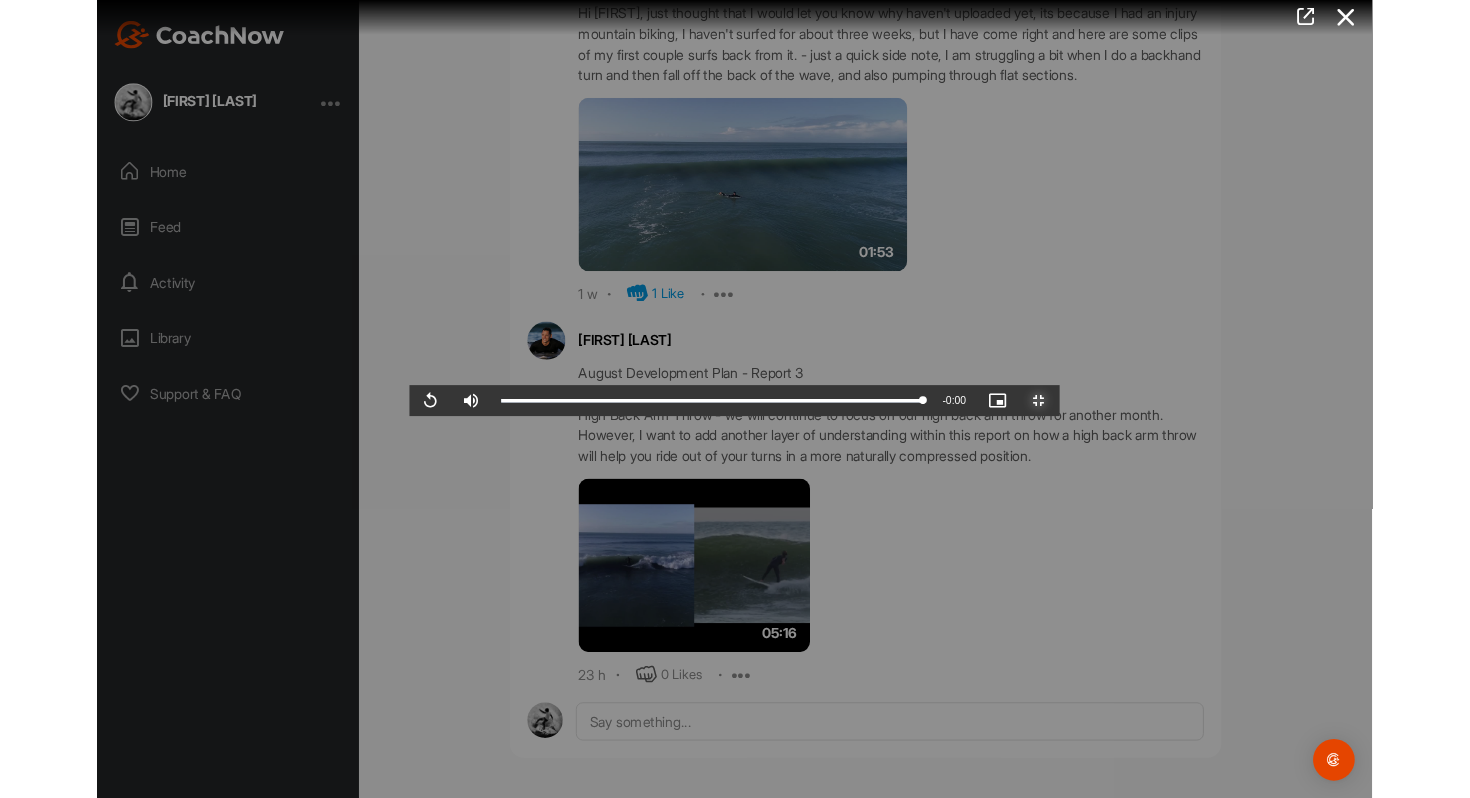 scroll, scrollTop: 5624, scrollLeft: 0, axis: vertical 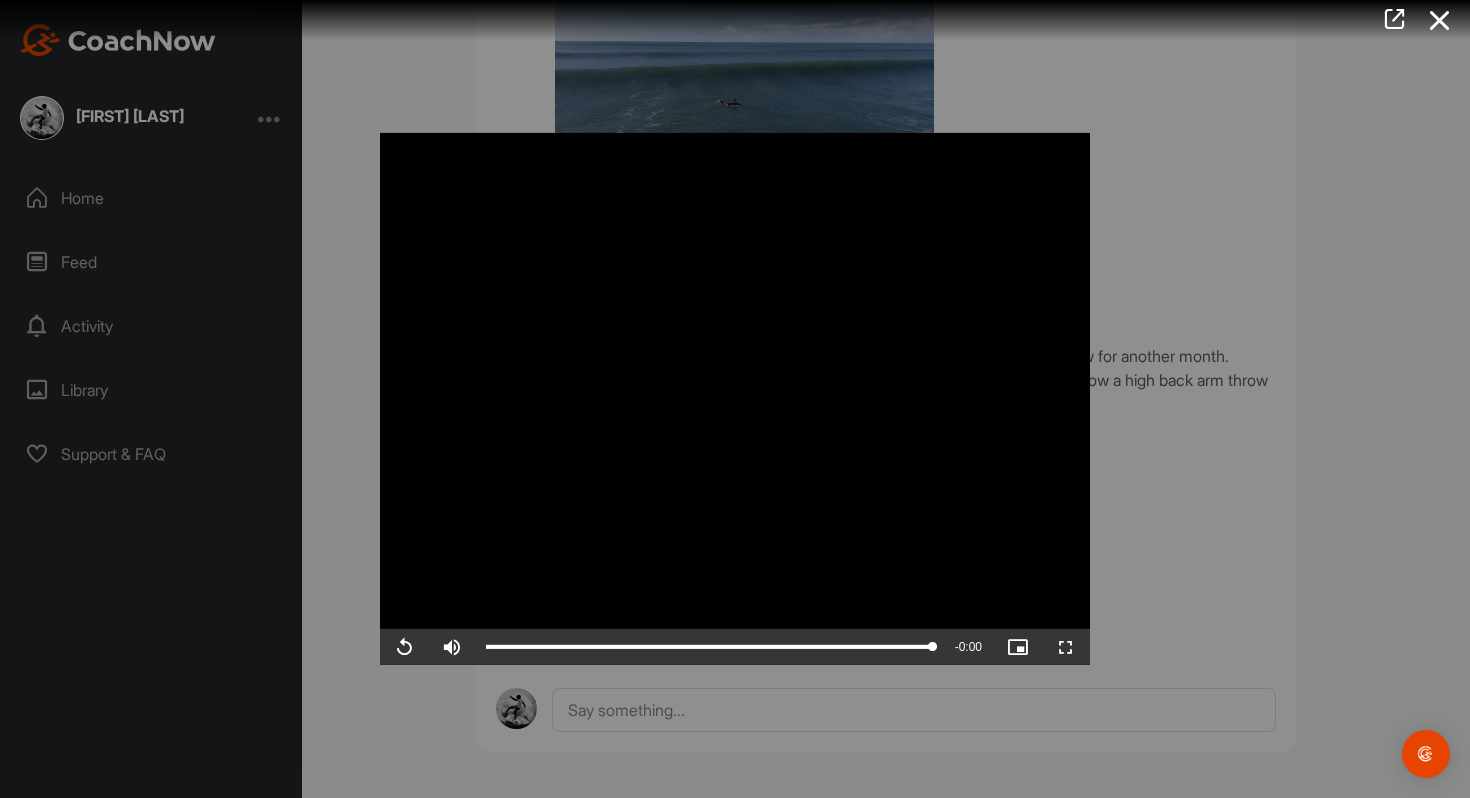 click at bounding box center [735, 399] 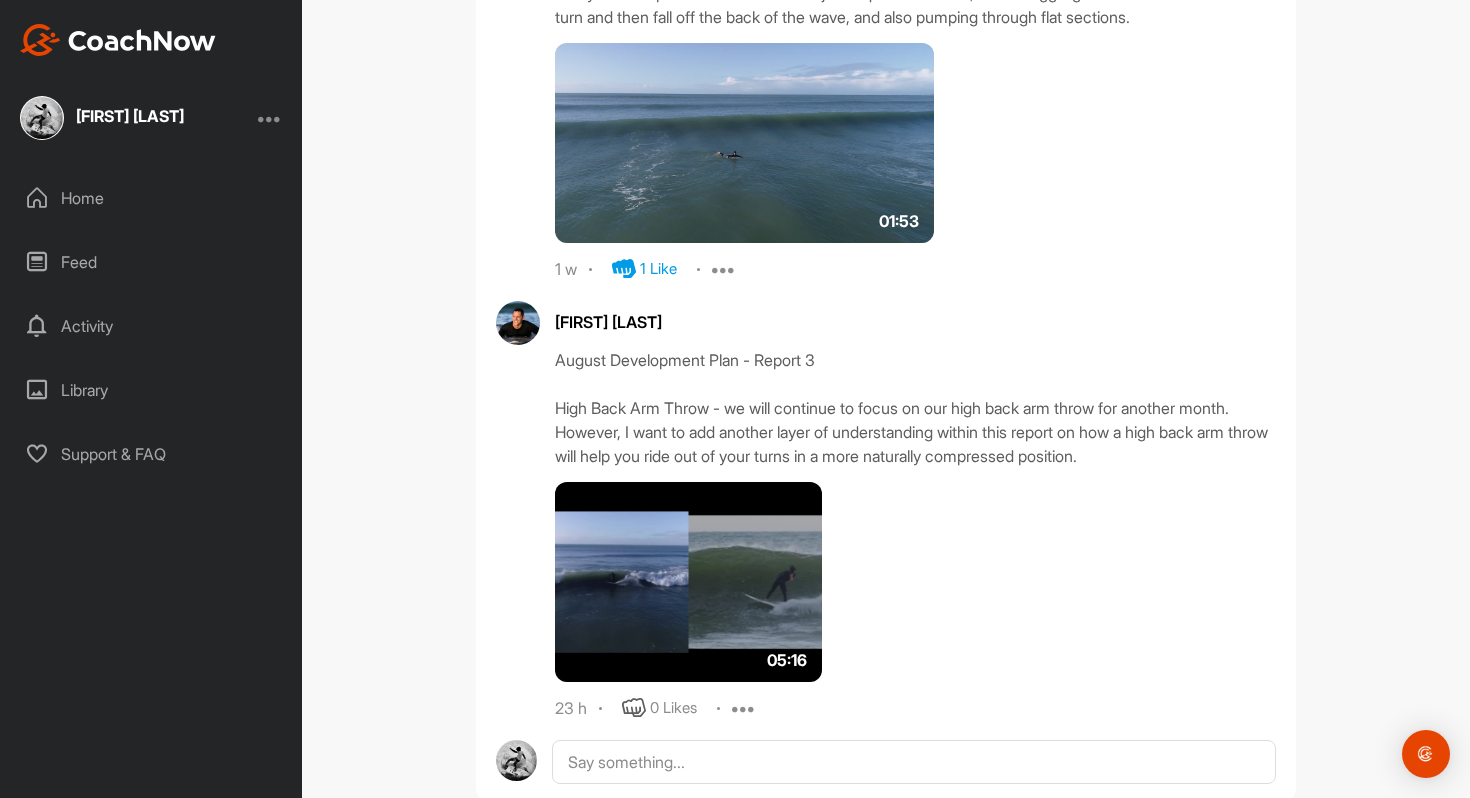 scroll, scrollTop: 5526, scrollLeft: 0, axis: vertical 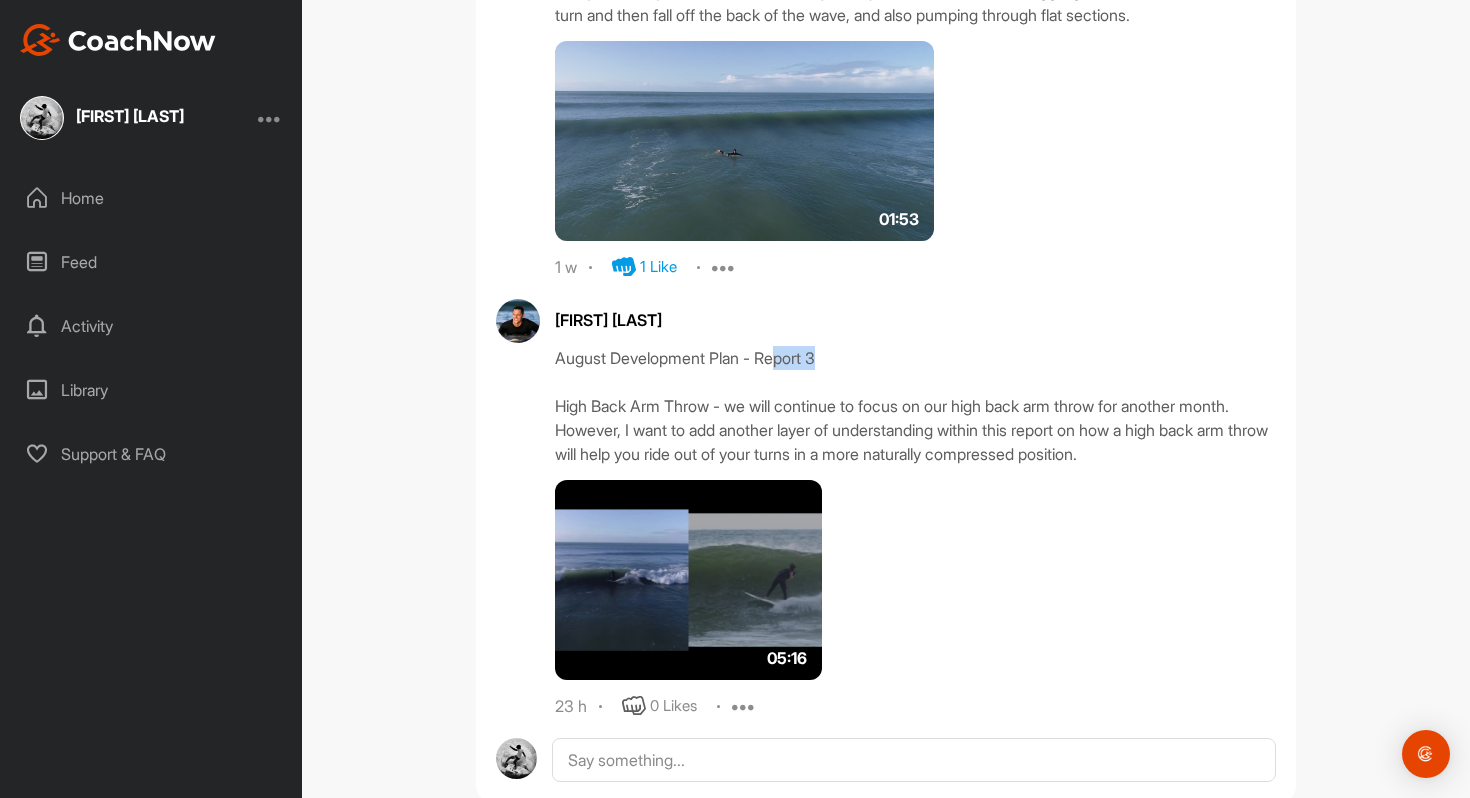 drag, startPoint x: 780, startPoint y: 405, endPoint x: 832, endPoint y: 402, distance: 52.086468 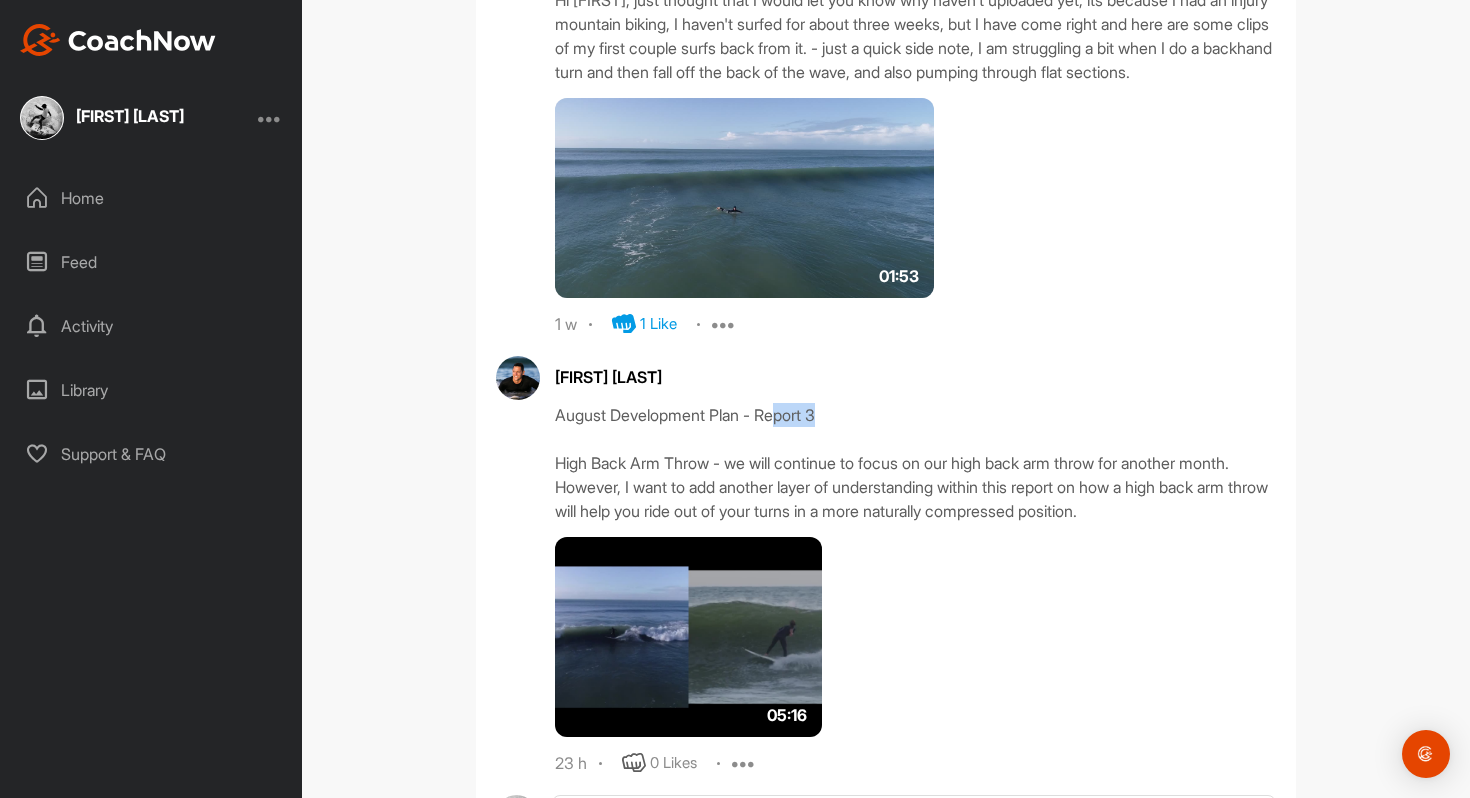 scroll, scrollTop: 5459, scrollLeft: 0, axis: vertical 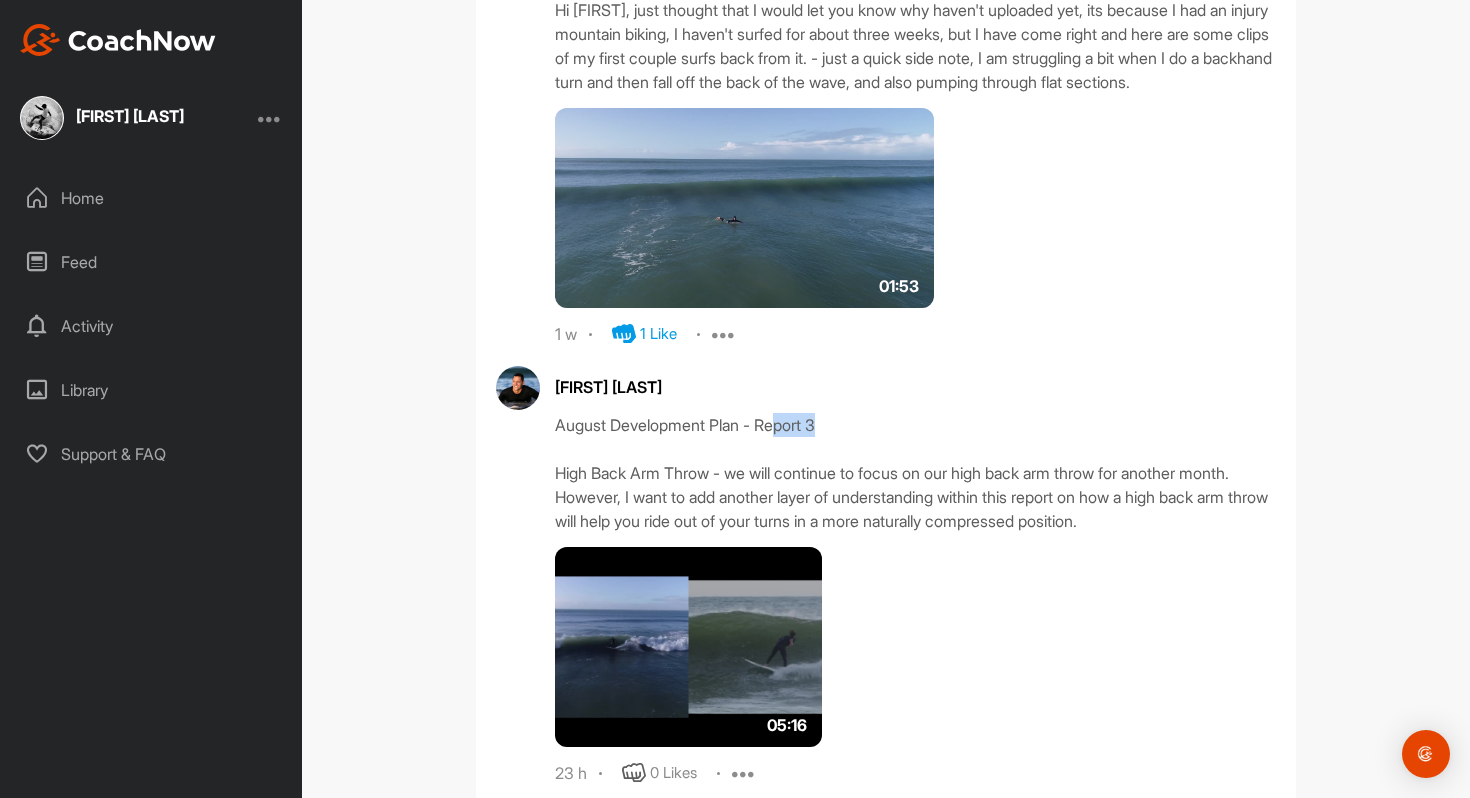 click at bounding box center [744, 208] 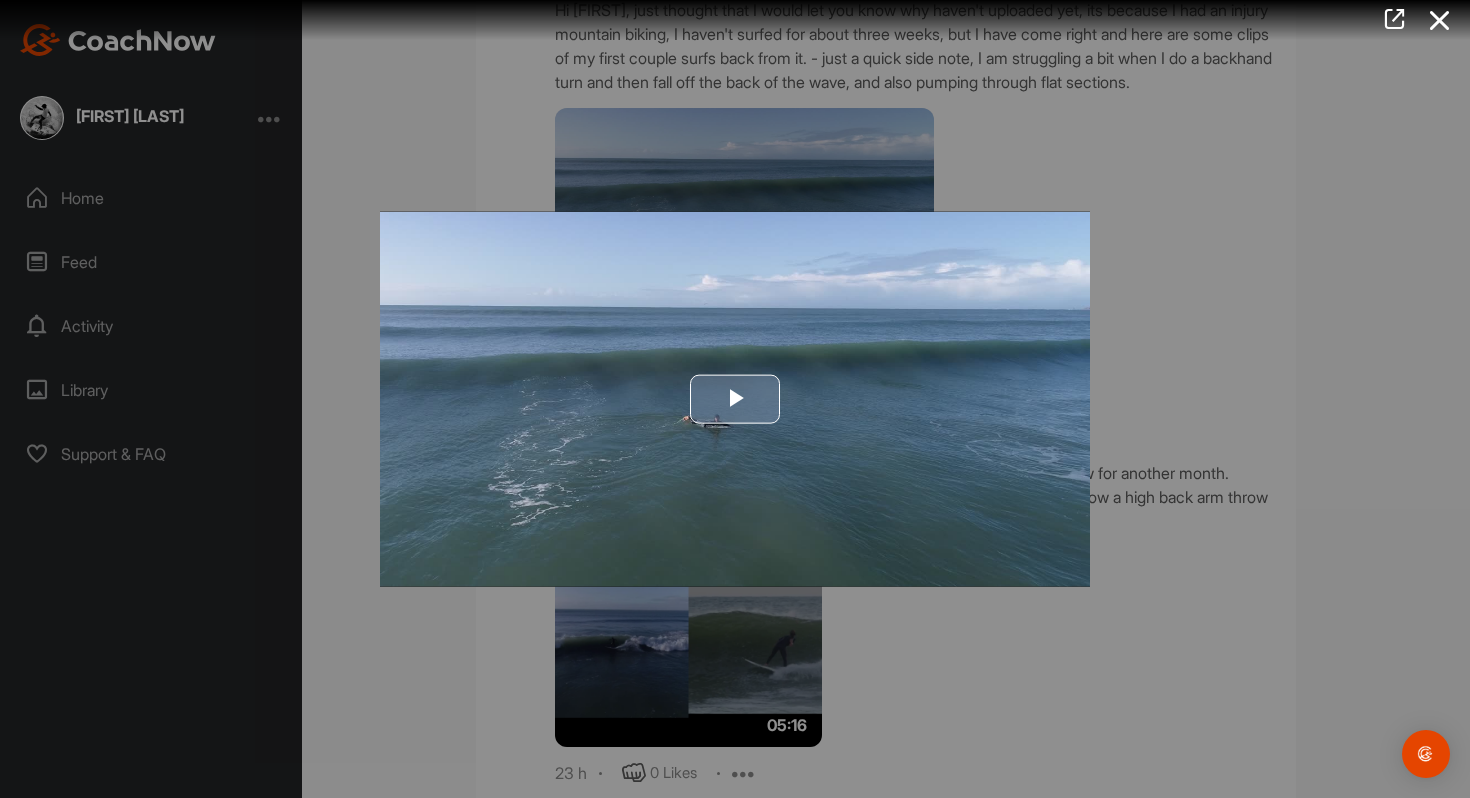 click at bounding box center [735, 399] 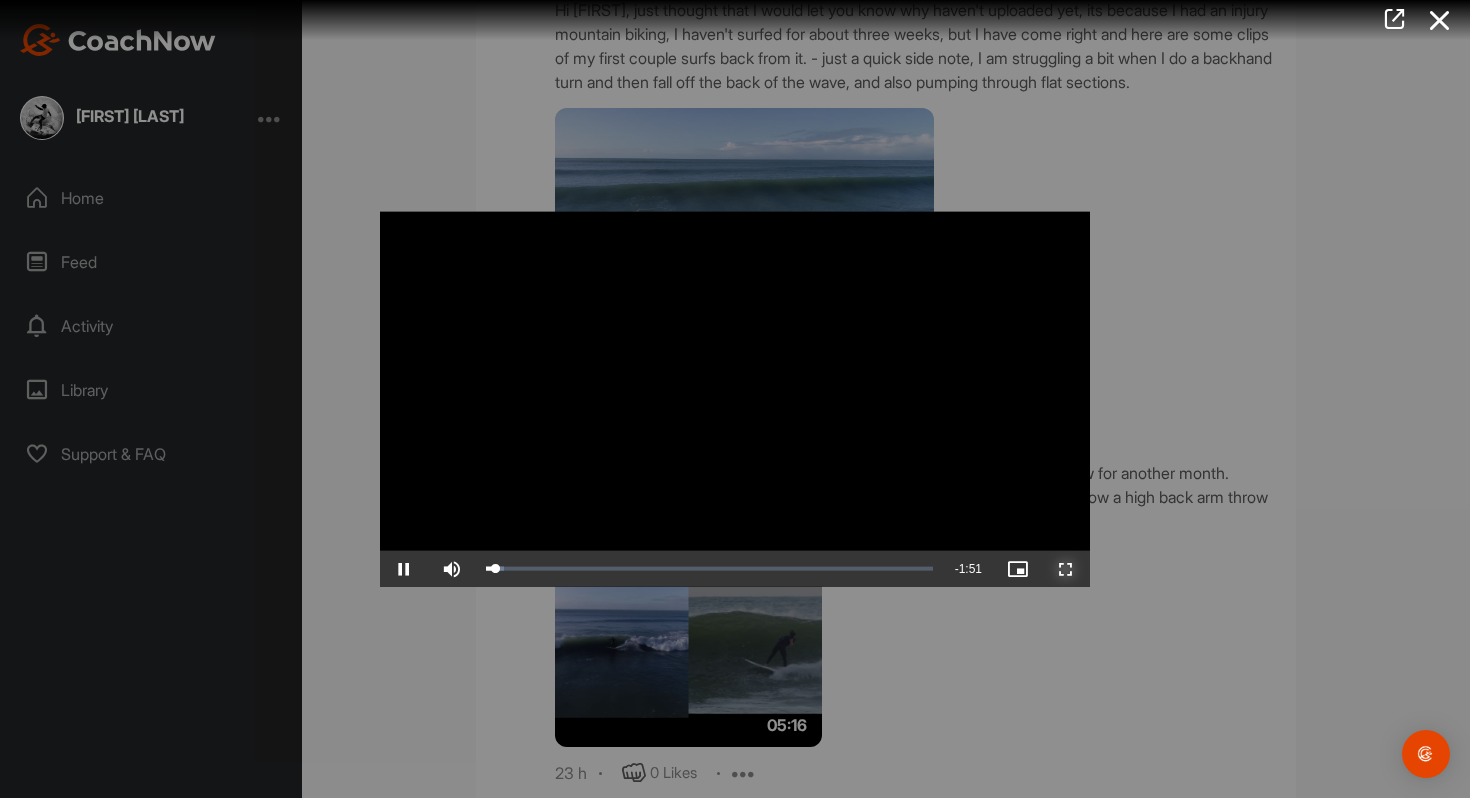 click at bounding box center (1066, 568) 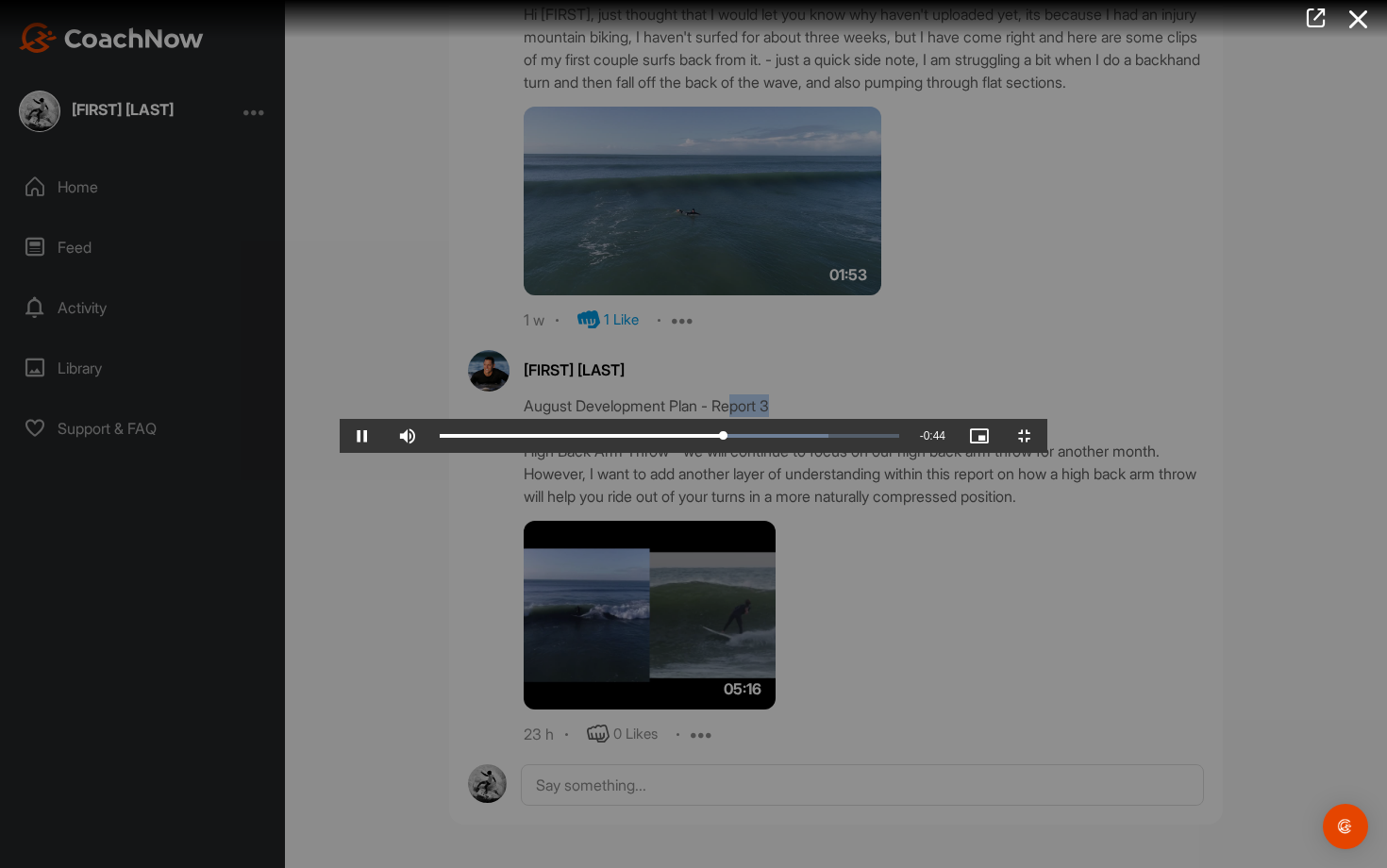 click at bounding box center (694, 434) 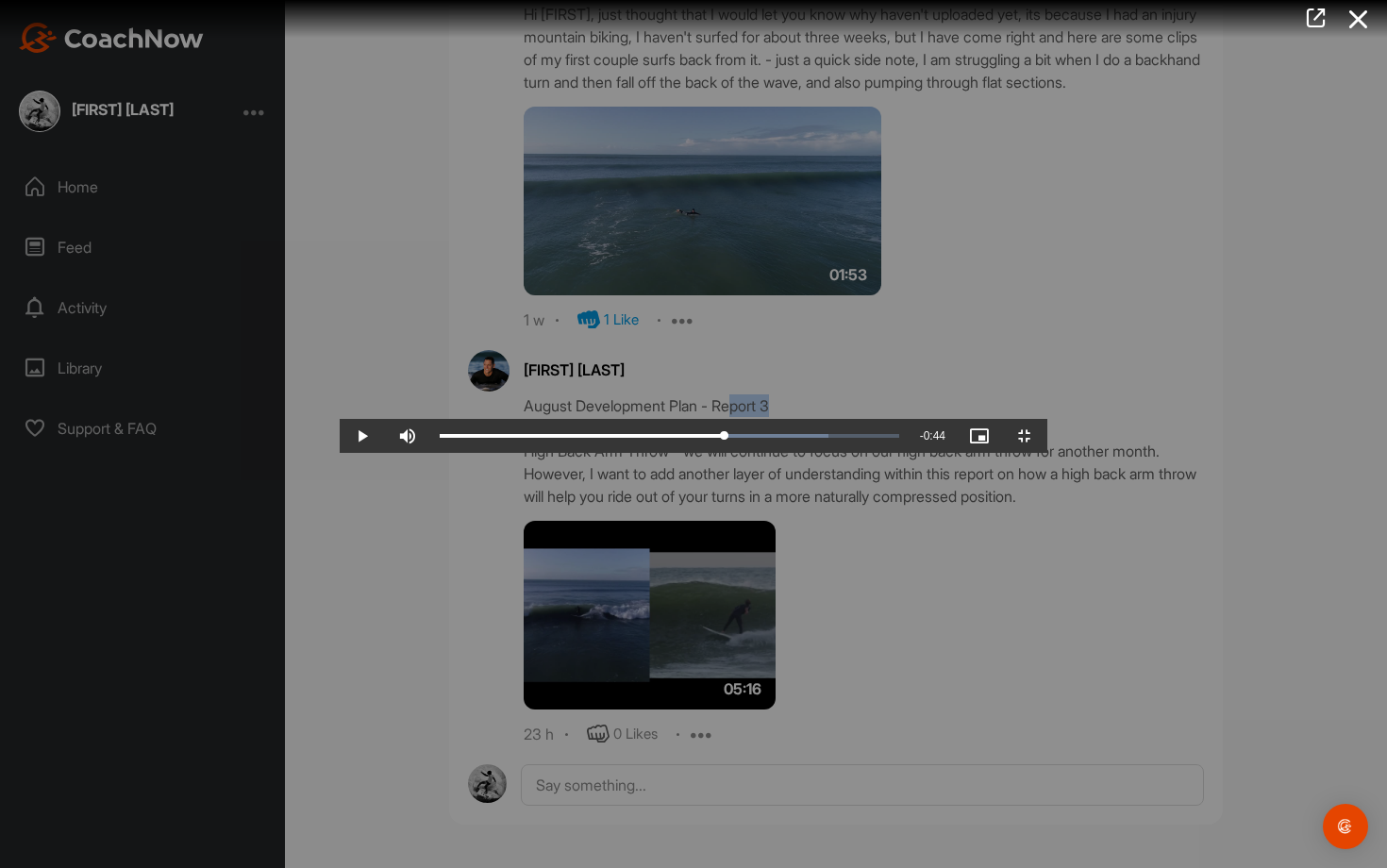 click at bounding box center [694, 434] 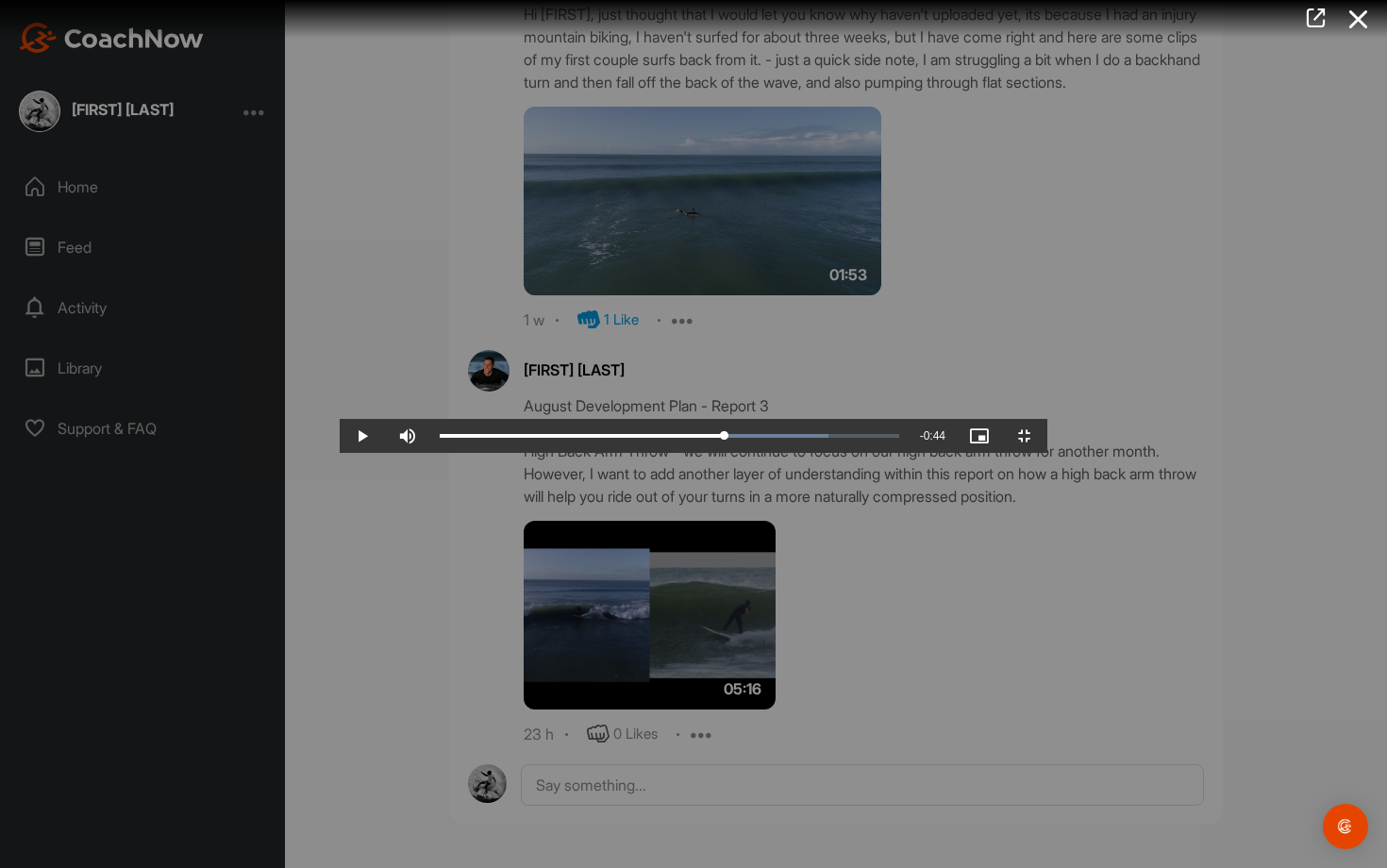 click at bounding box center [694, 434] 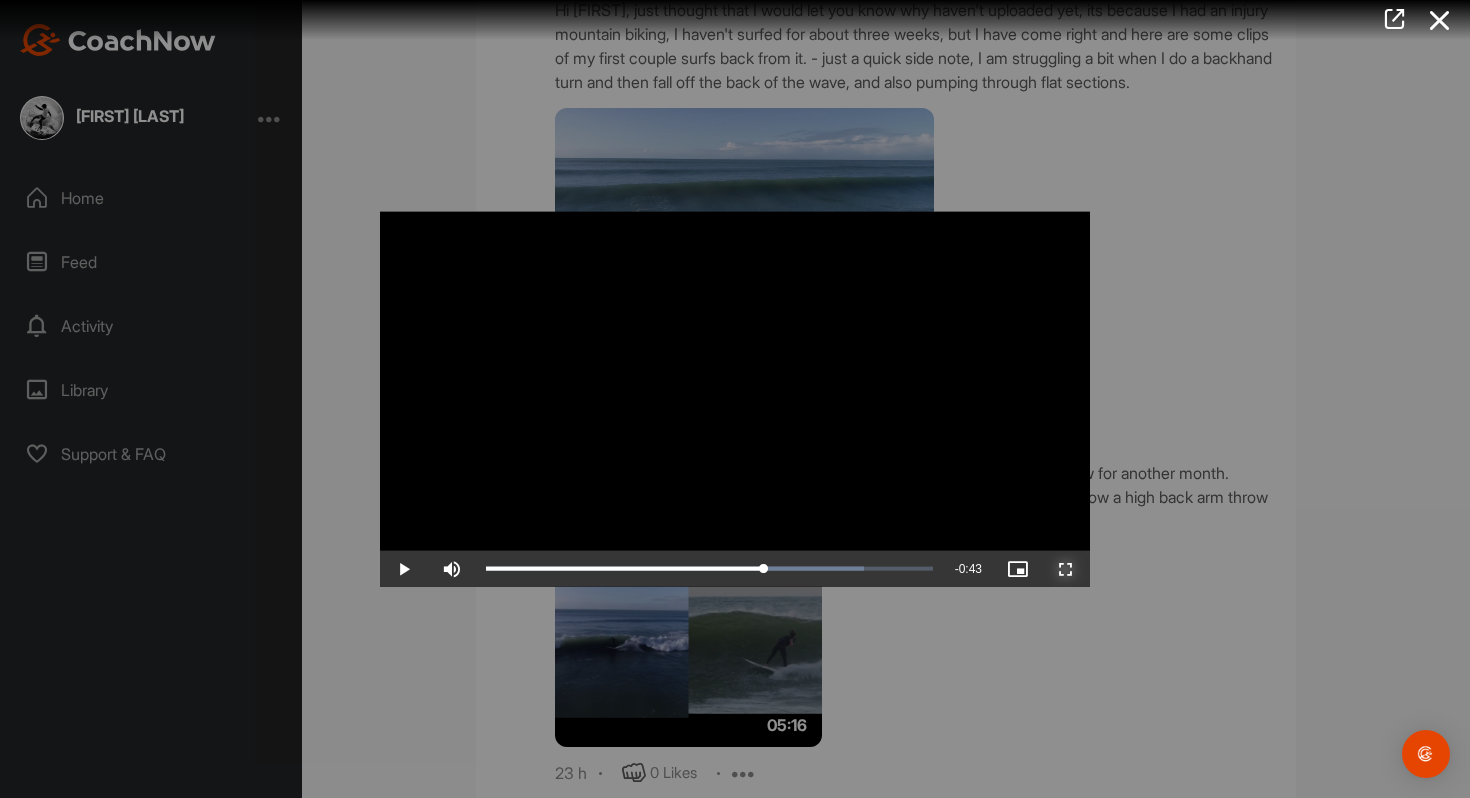 click at bounding box center (1066, 568) 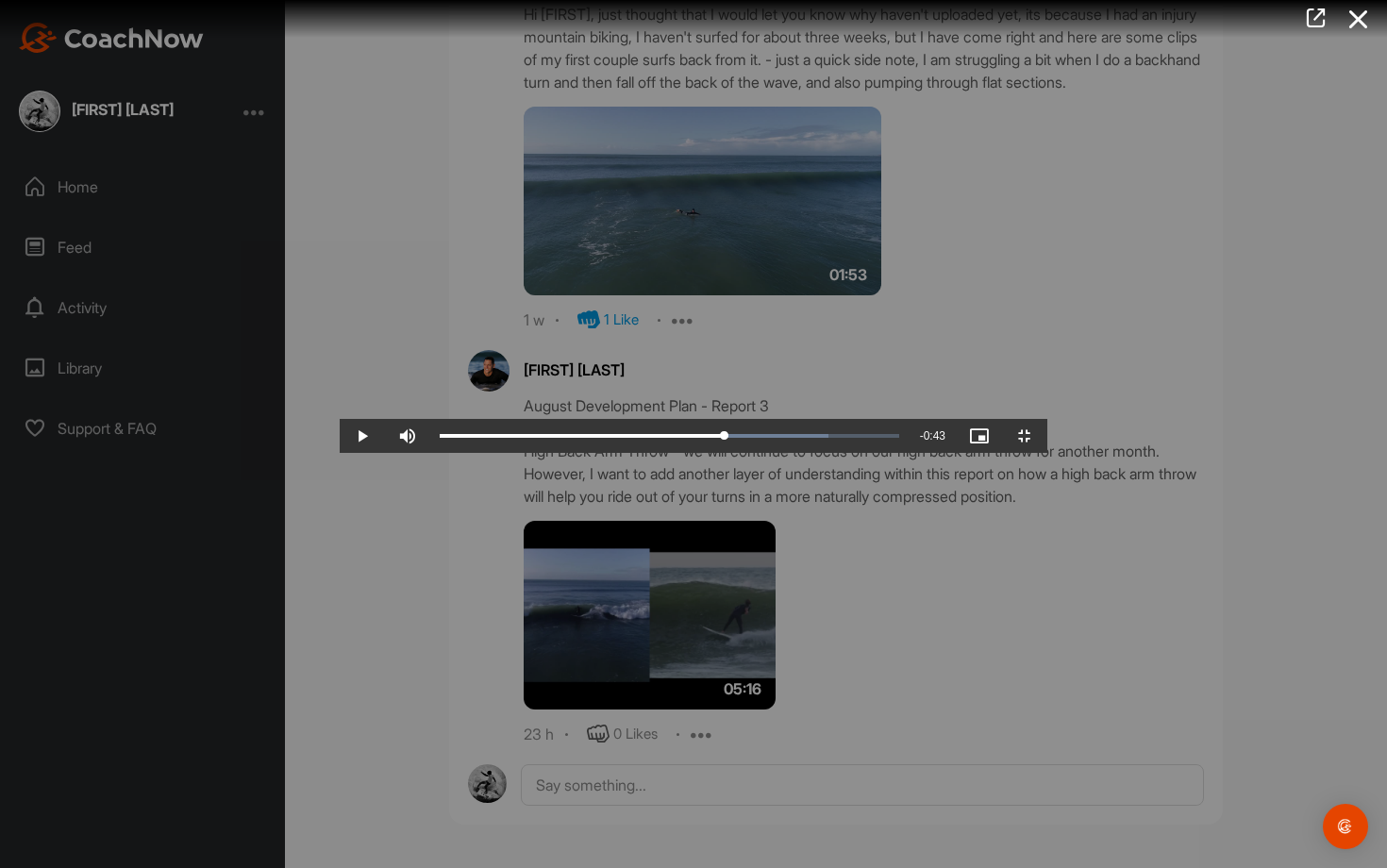 click at bounding box center (694, 434) 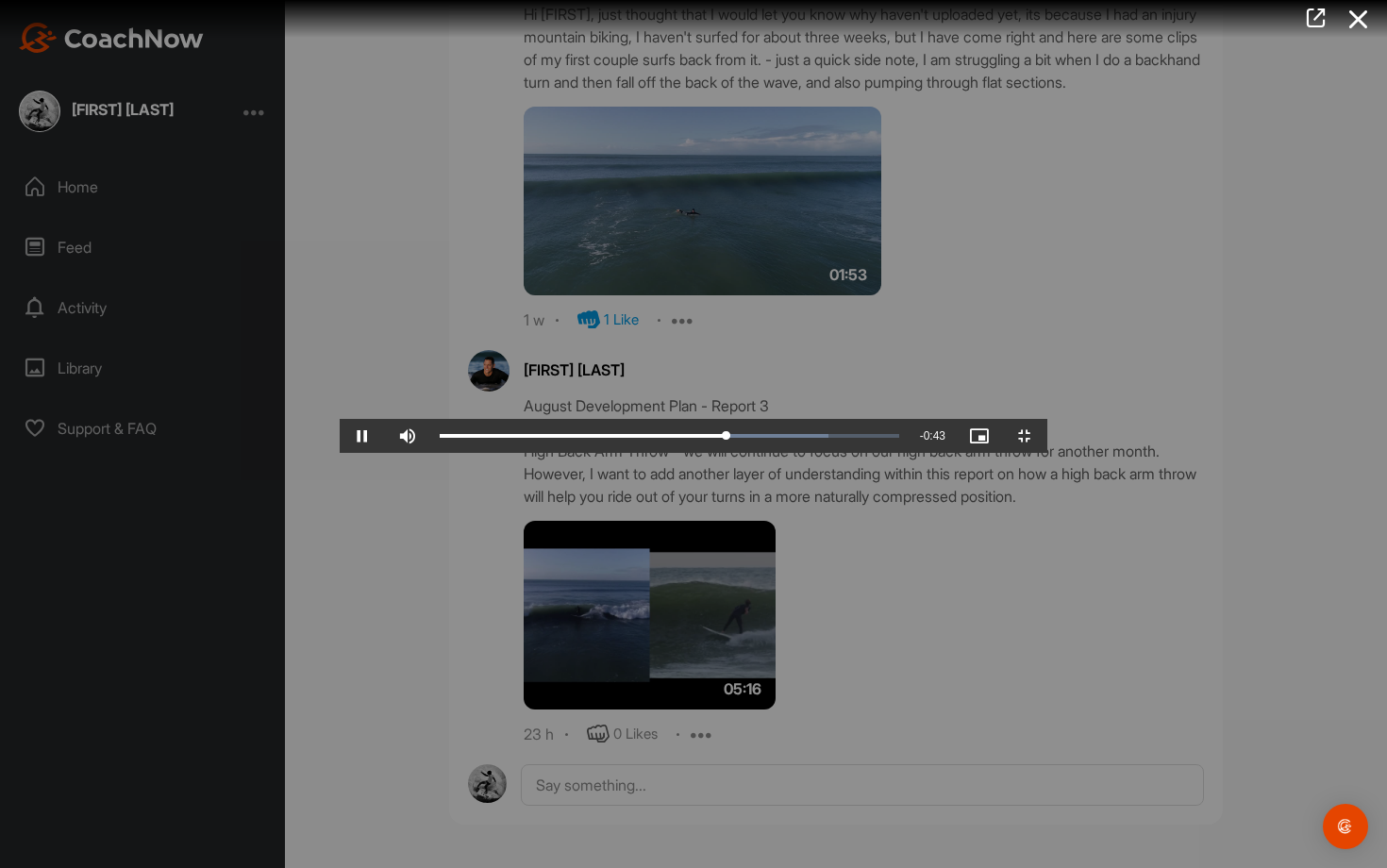 click at bounding box center [694, 434] 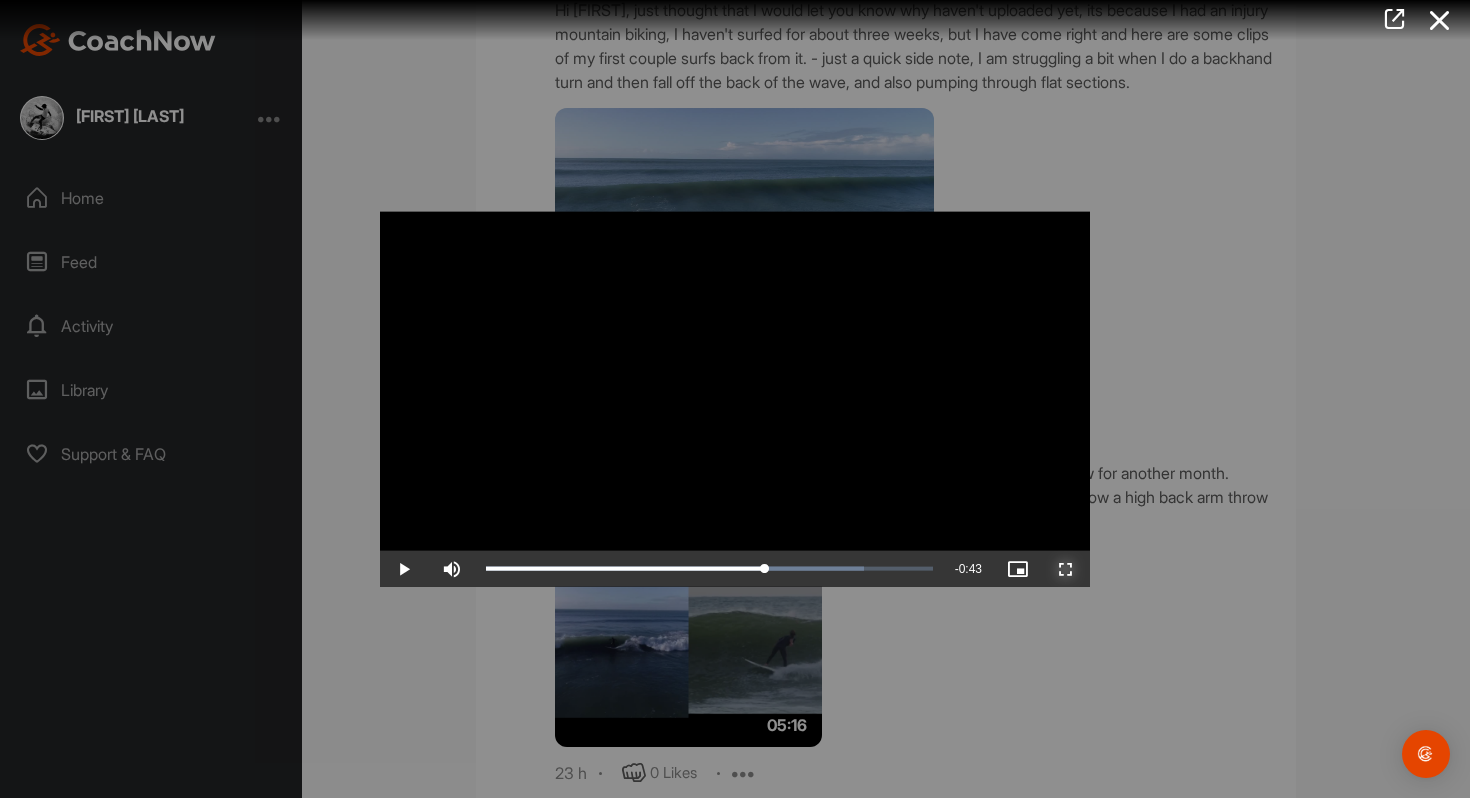 click at bounding box center (1066, 568) 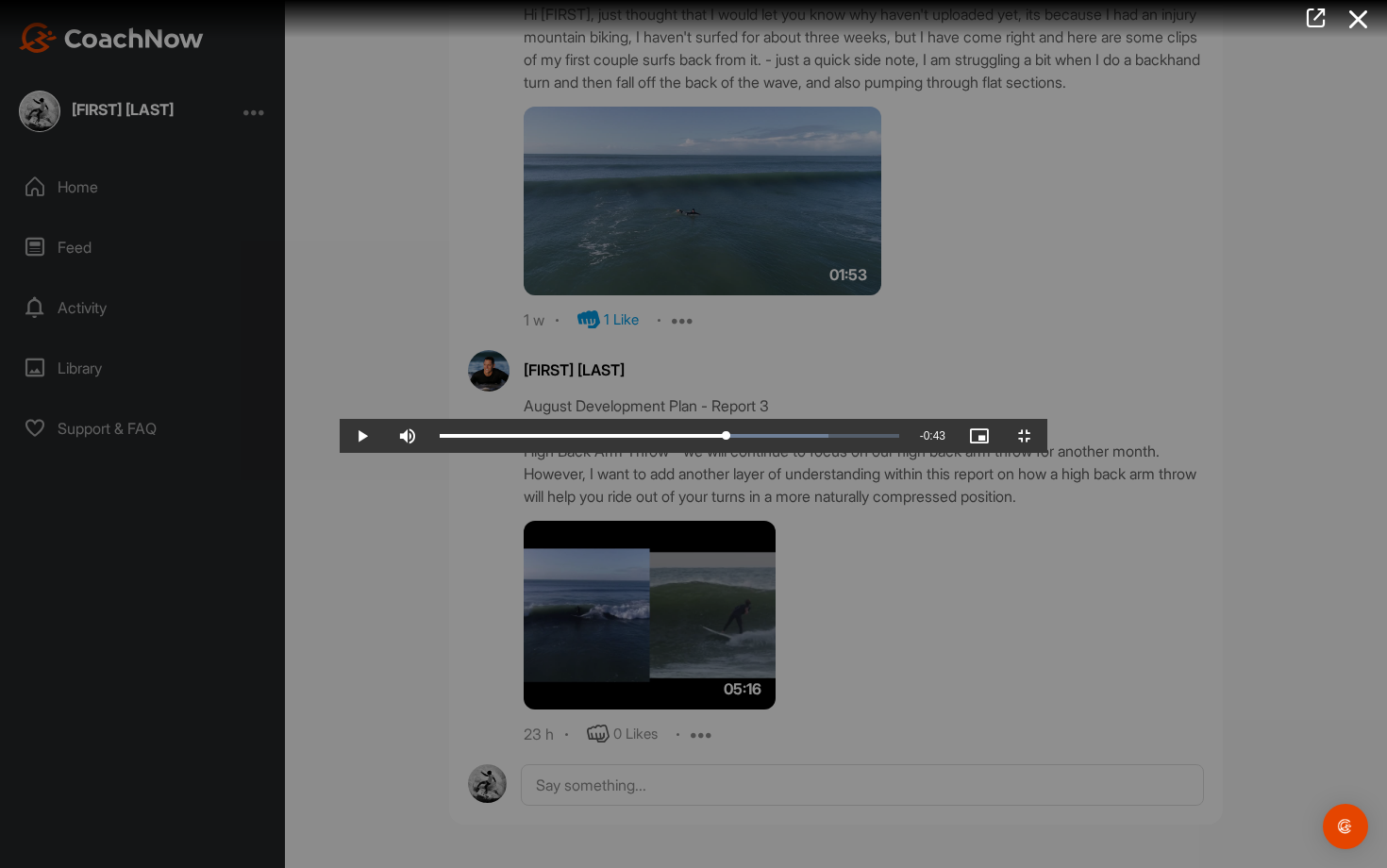 click at bounding box center [694, 434] 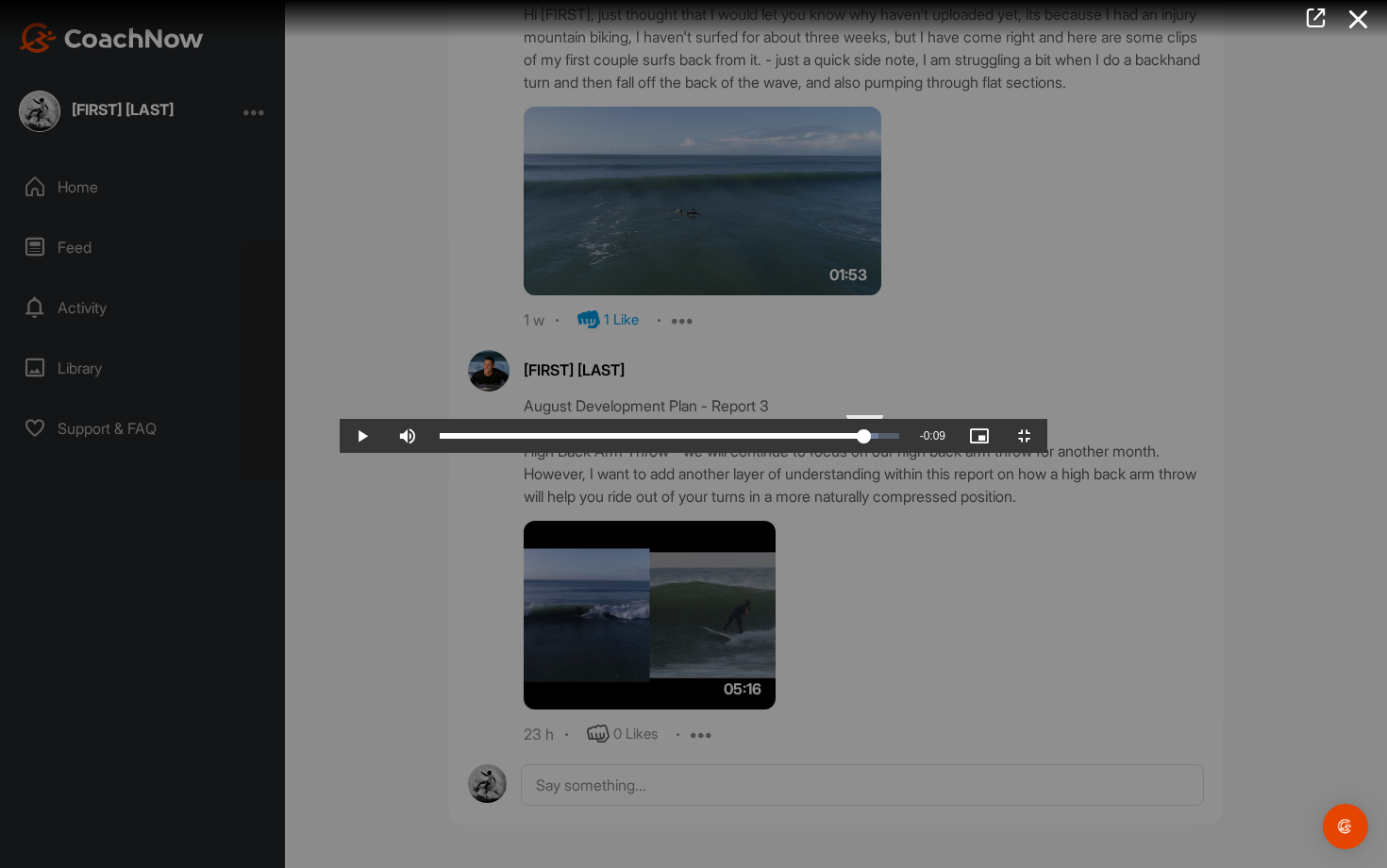 click on "Loaded :  95.65% 1:36 1:44" at bounding box center (669, 436) 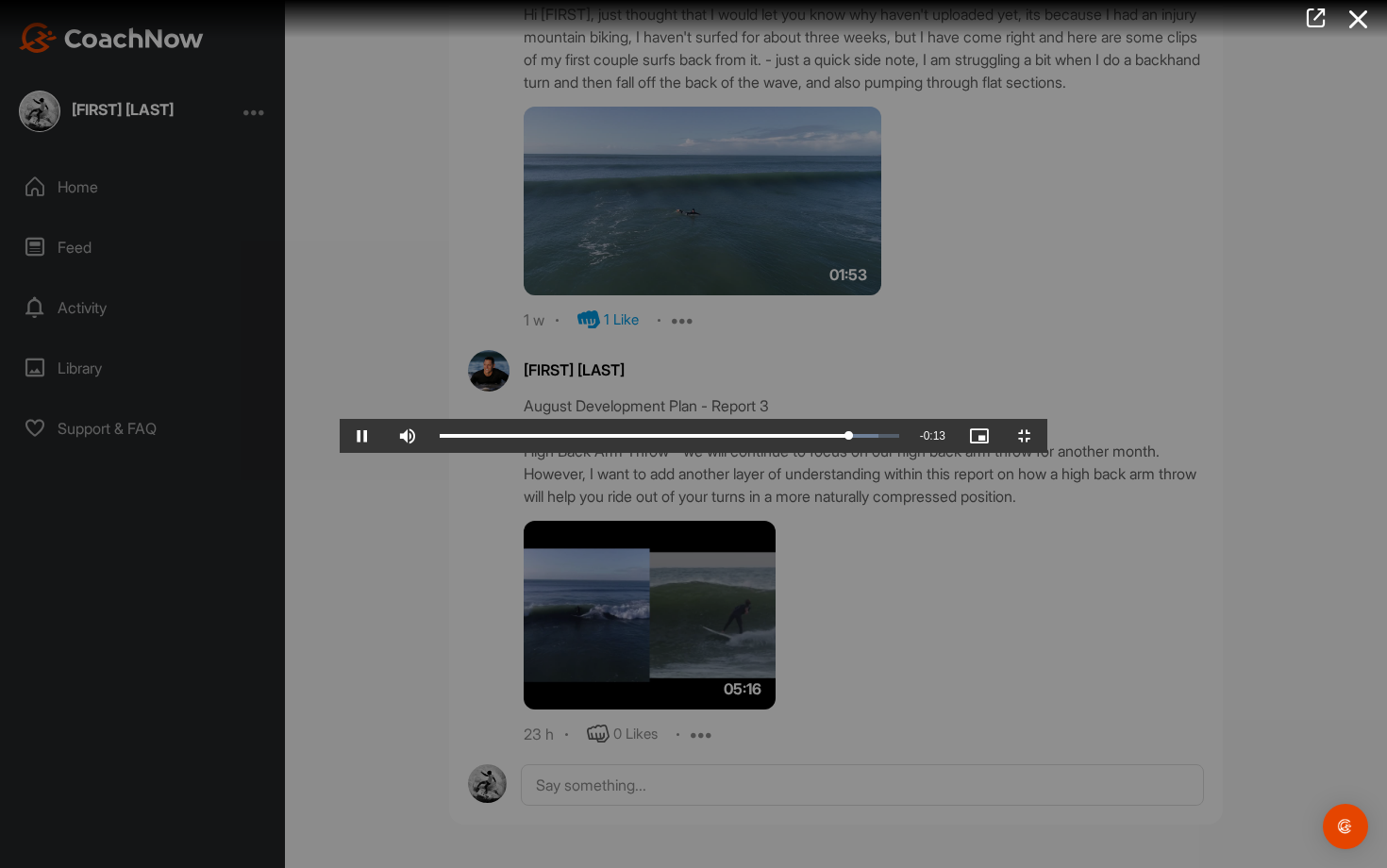 click at bounding box center [694, 434] 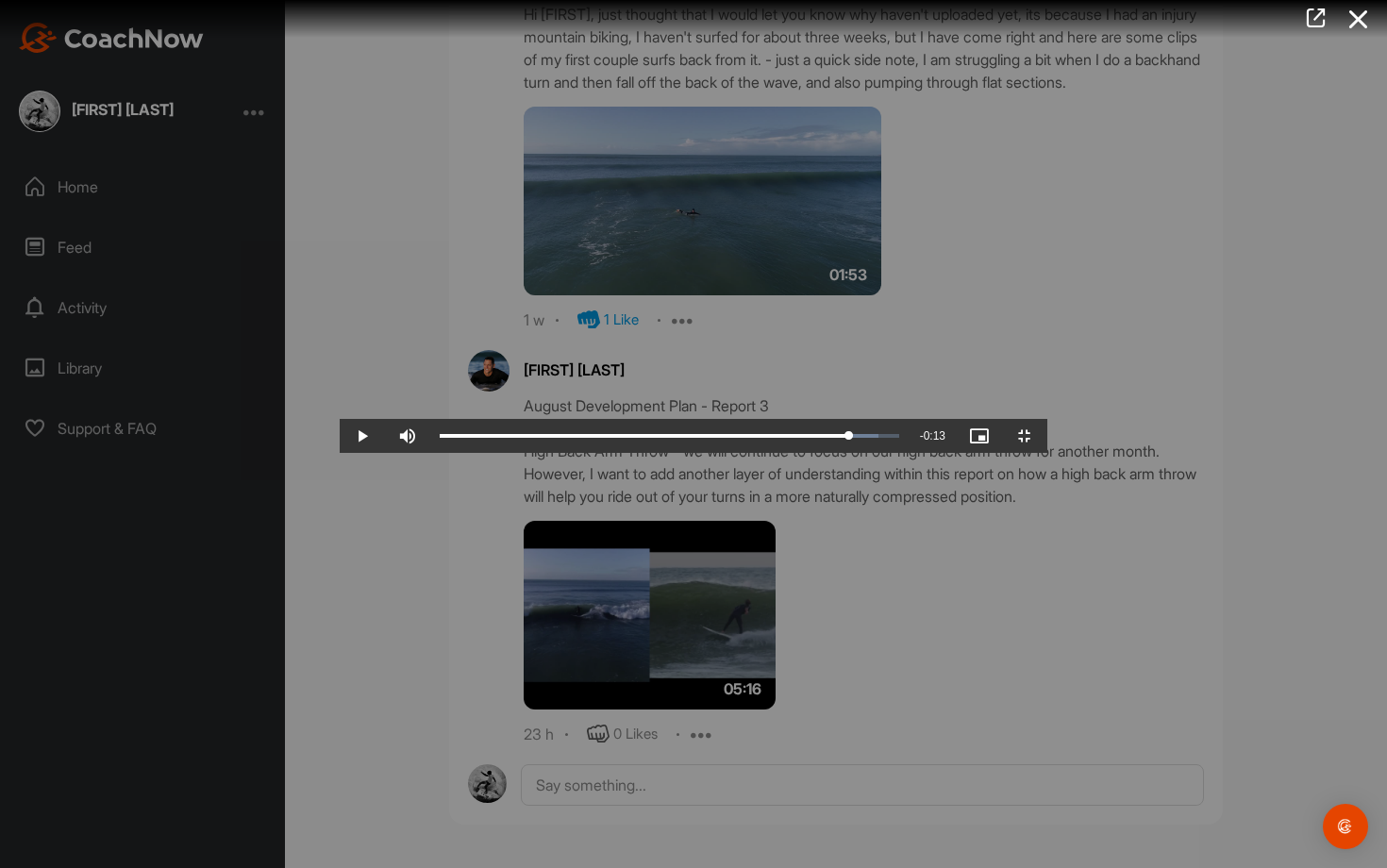 click at bounding box center (694, 434) 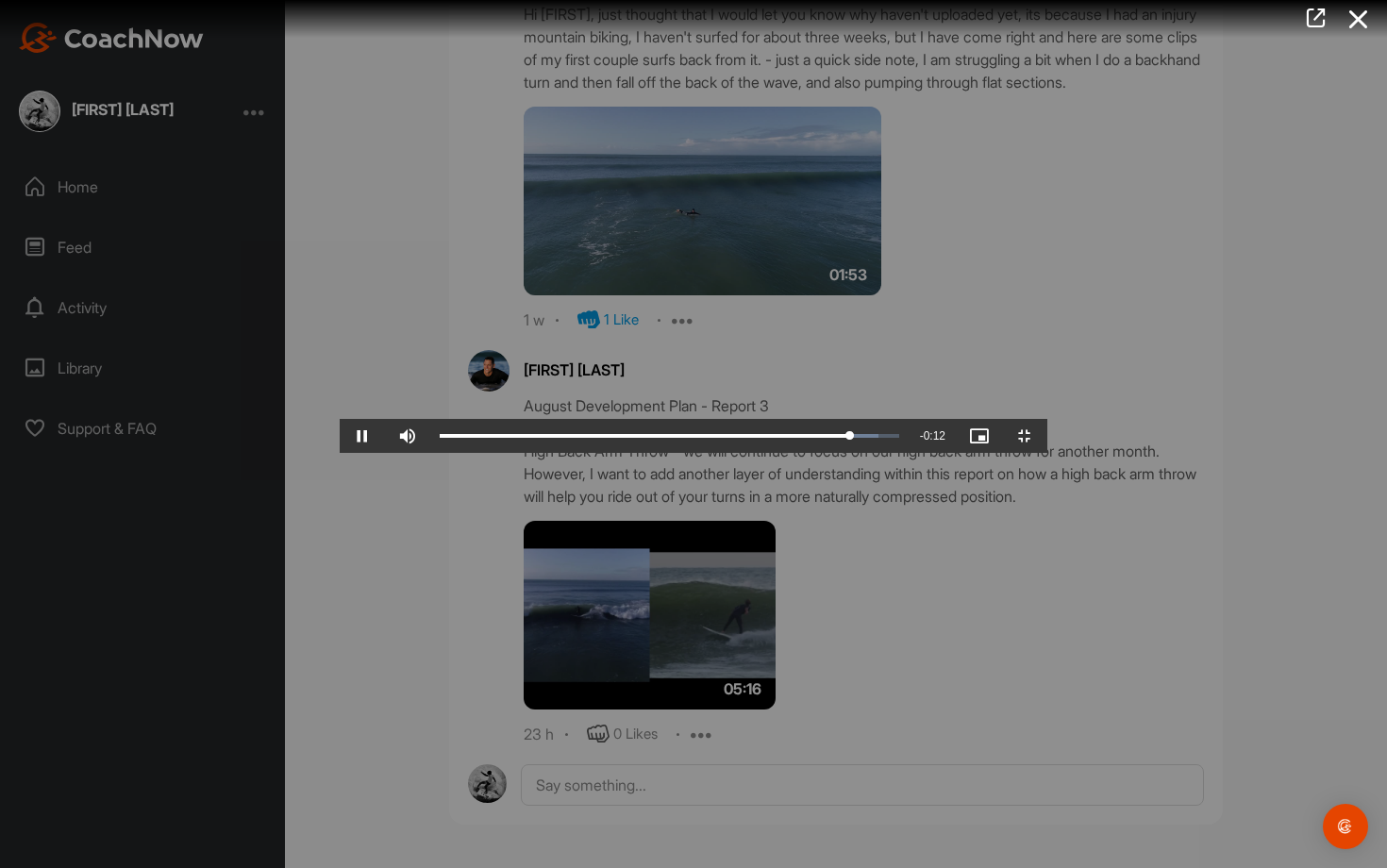 click at bounding box center [694, 434] 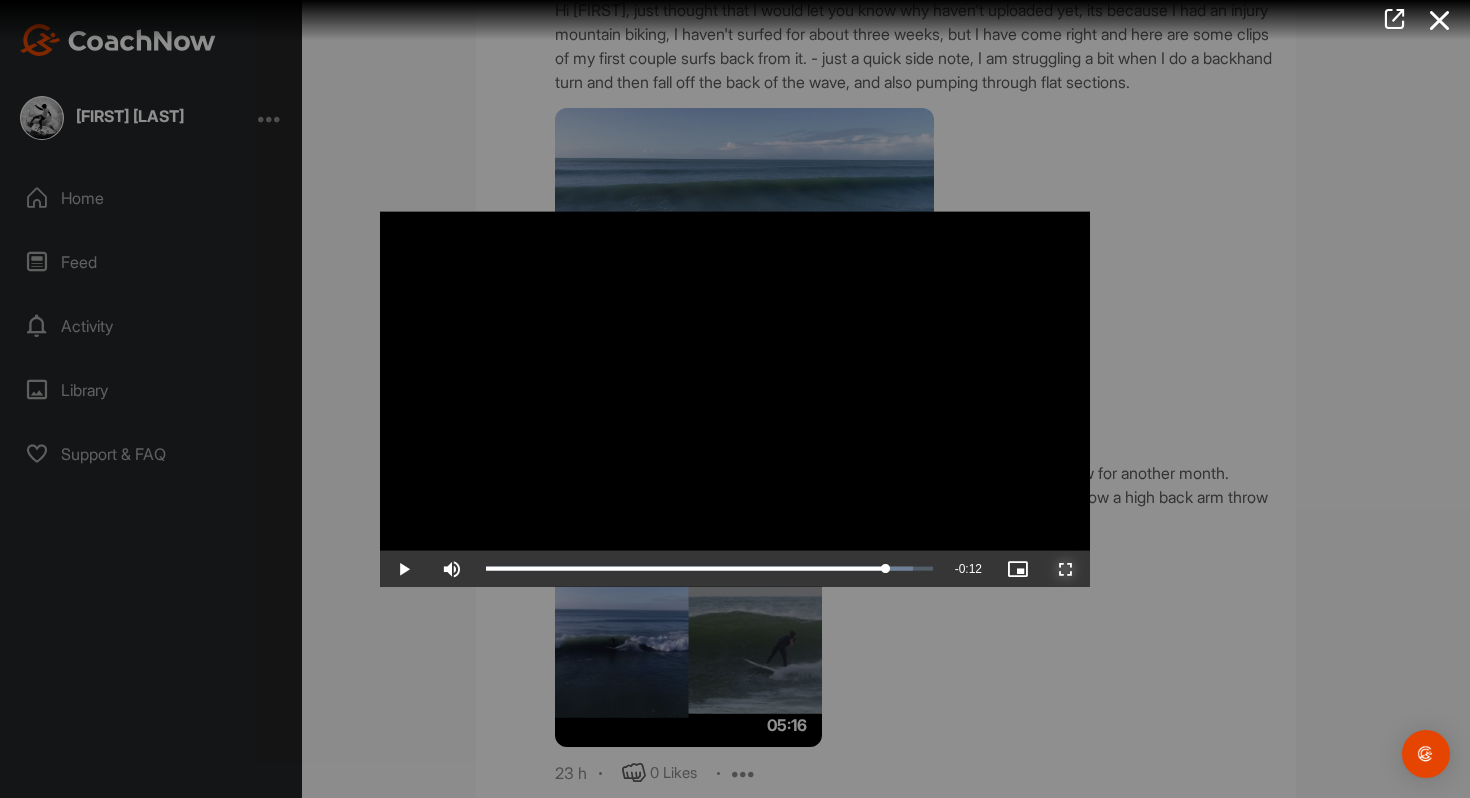 click at bounding box center [1066, 568] 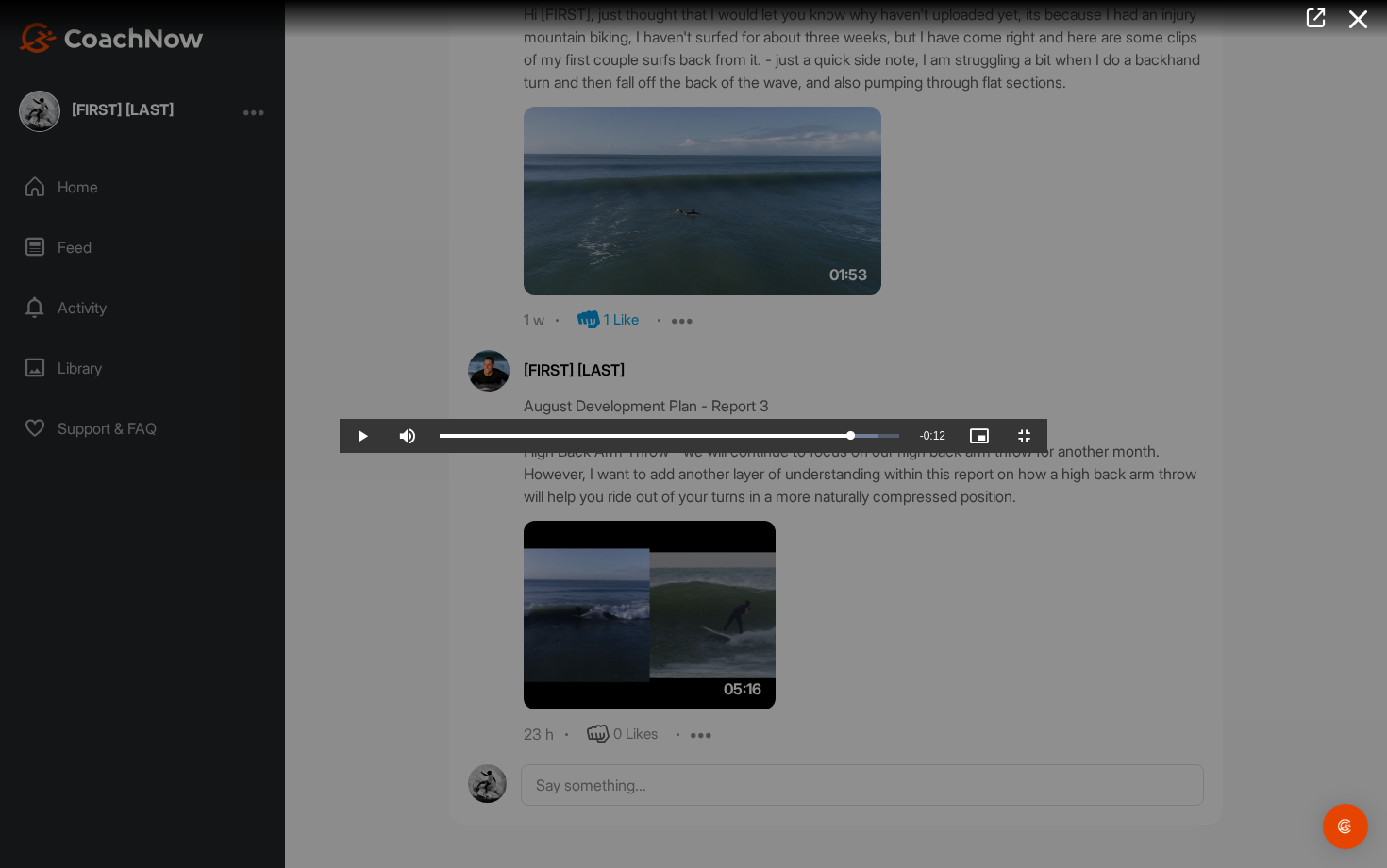 click at bounding box center (694, 434) 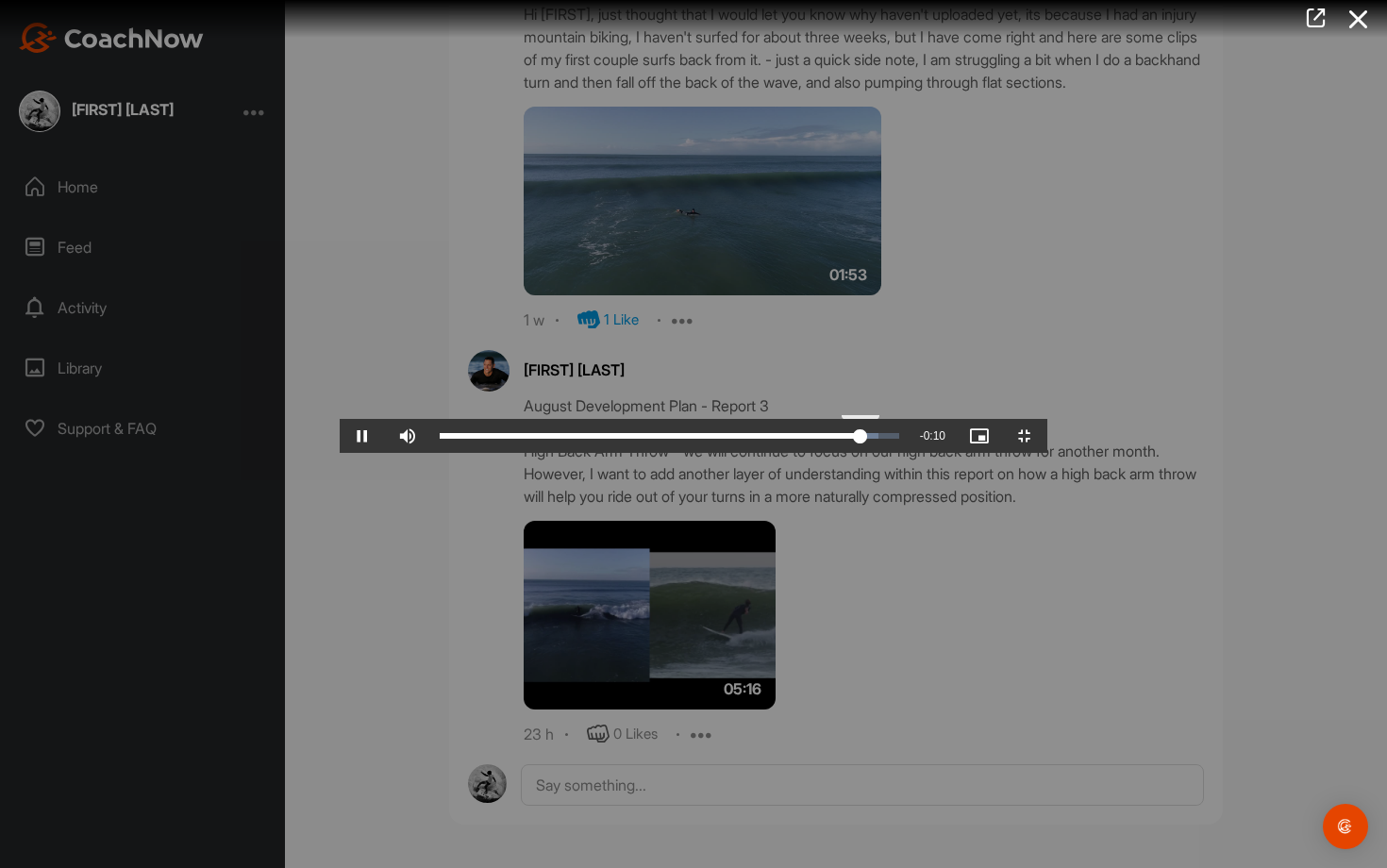 click on "Loaded :  95.65% 1:35 1:43" at bounding box center (669, 436) 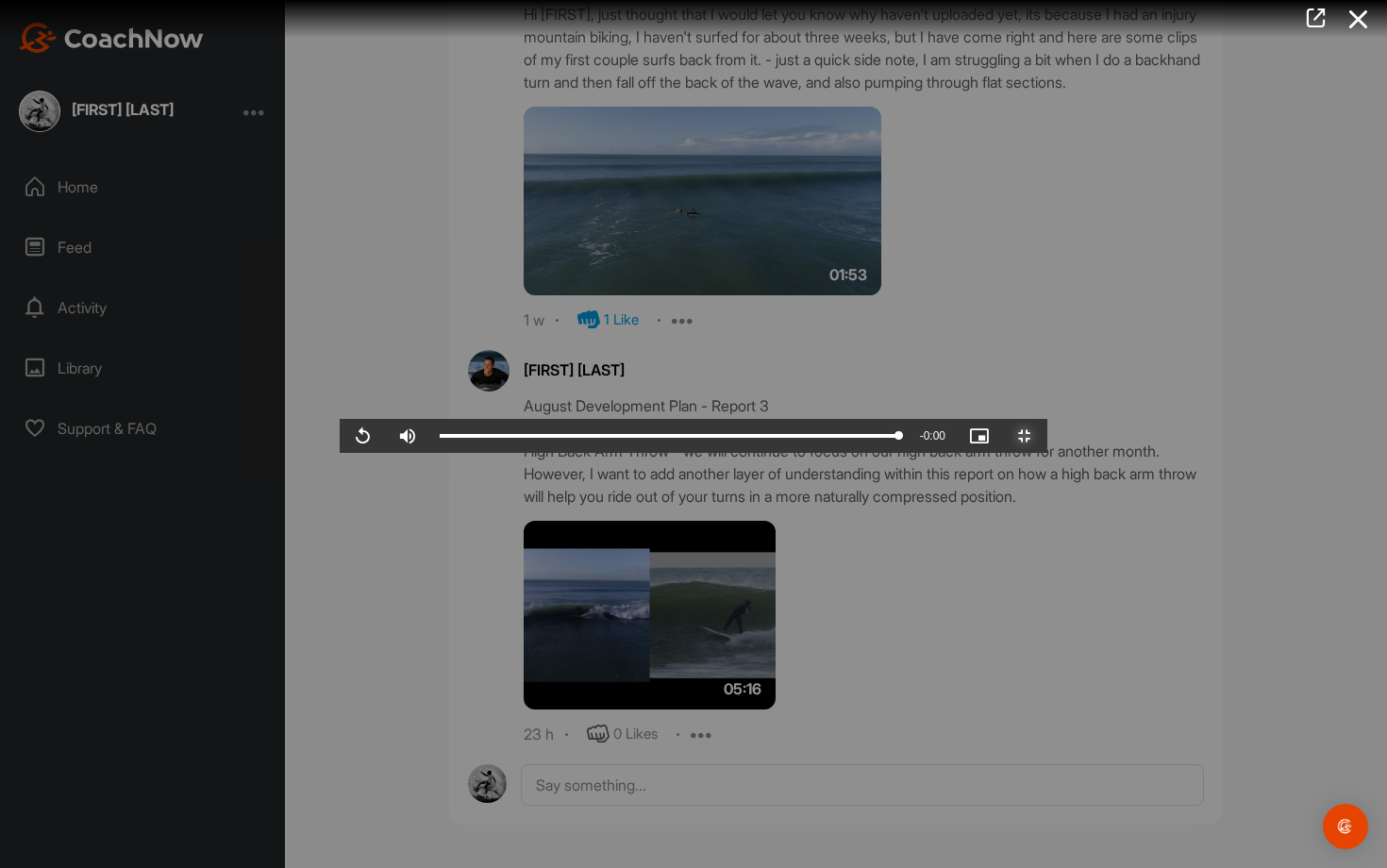 click at bounding box center [1025, 436] 